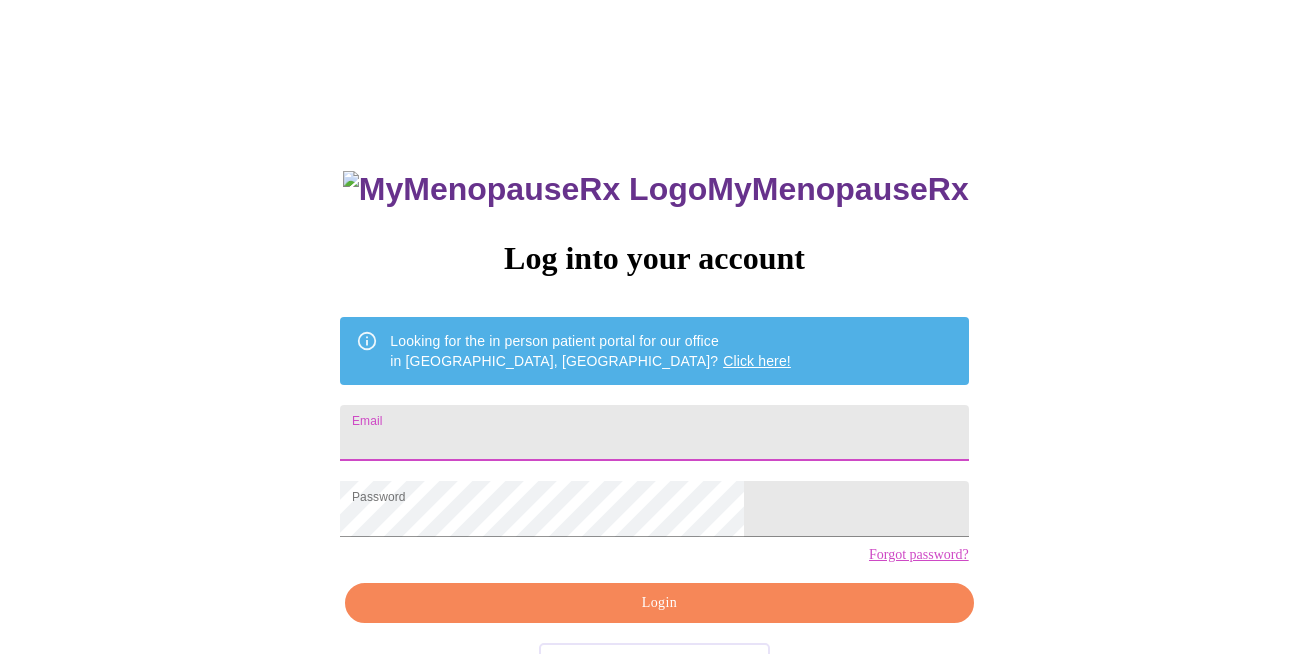 scroll, scrollTop: 0, scrollLeft: 0, axis: both 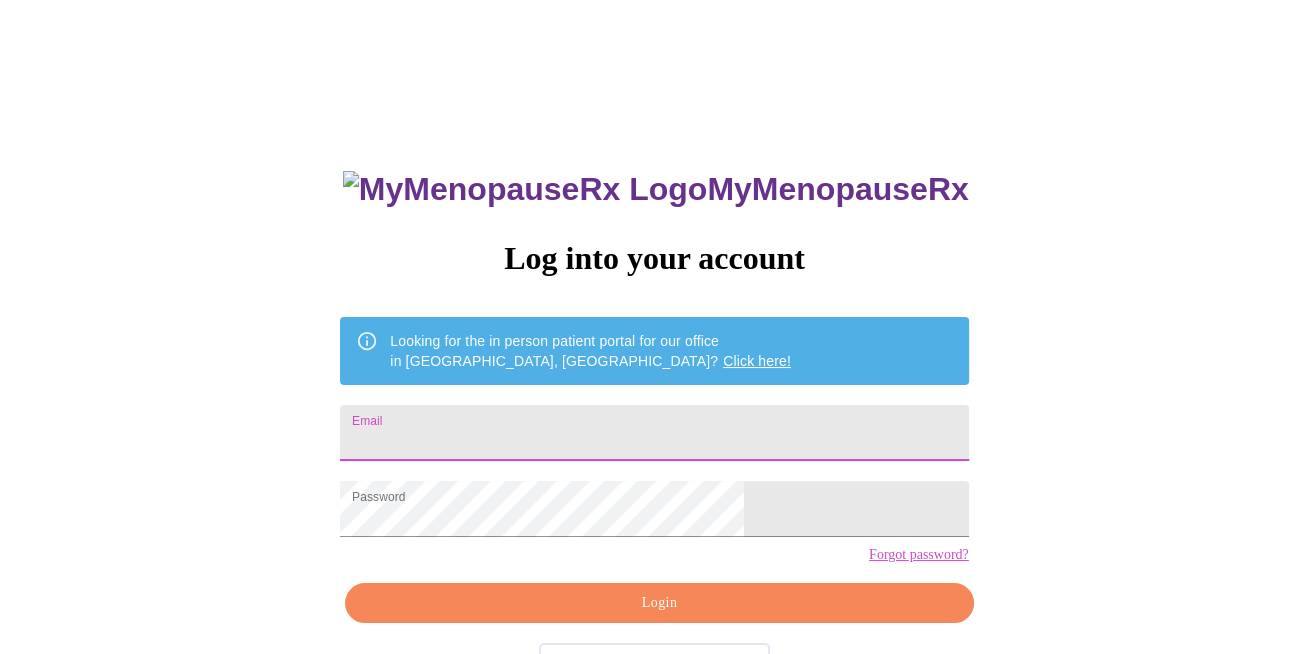 drag, startPoint x: 0, startPoint y: 0, endPoint x: 636, endPoint y: 426, distance: 765.4881 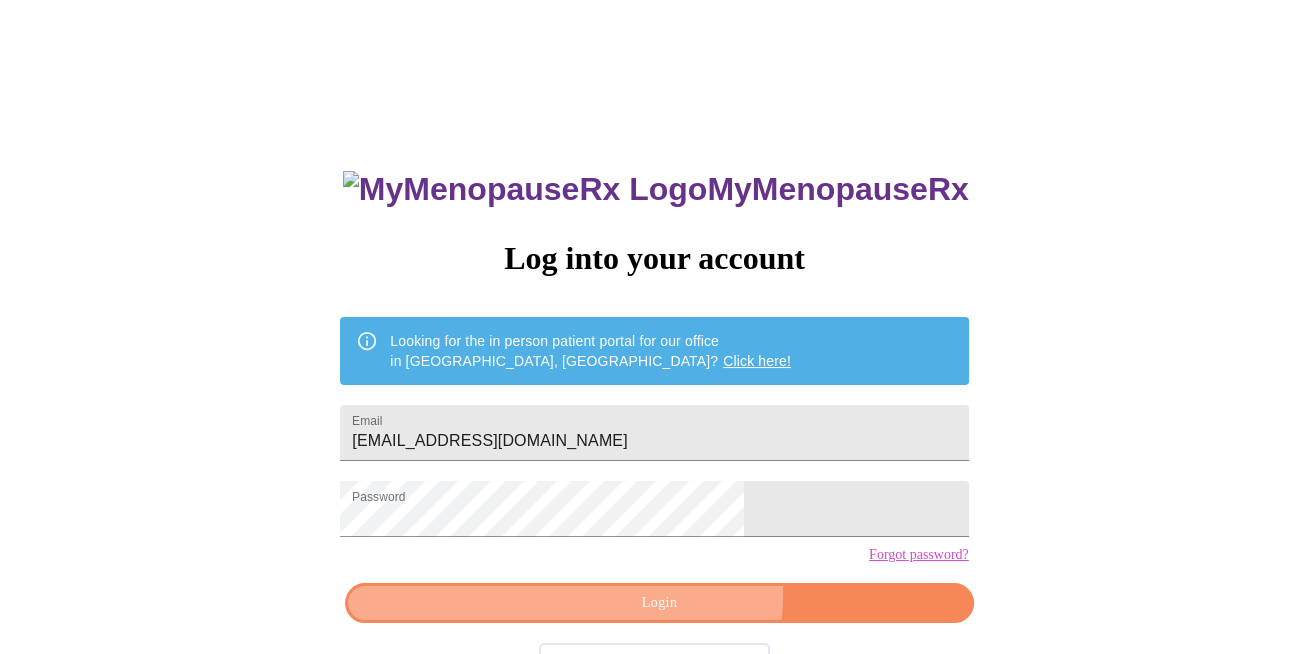 click on "Login" at bounding box center (659, 603) 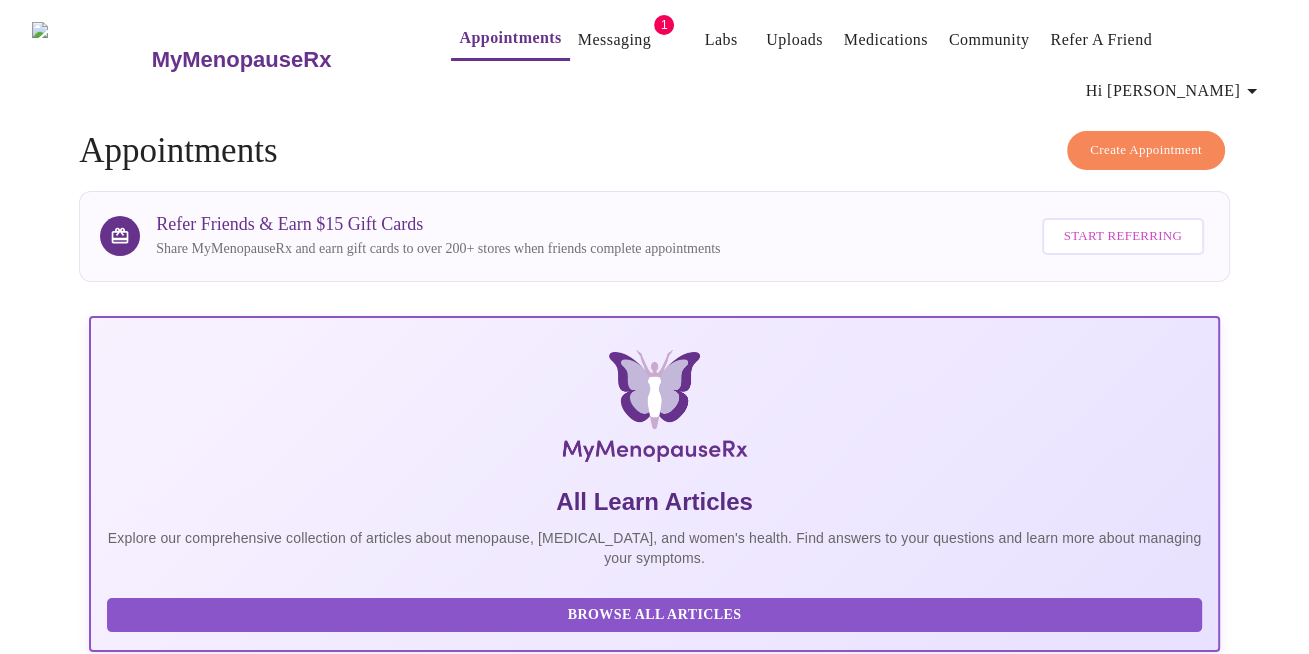 click on "Messaging" at bounding box center (614, 40) 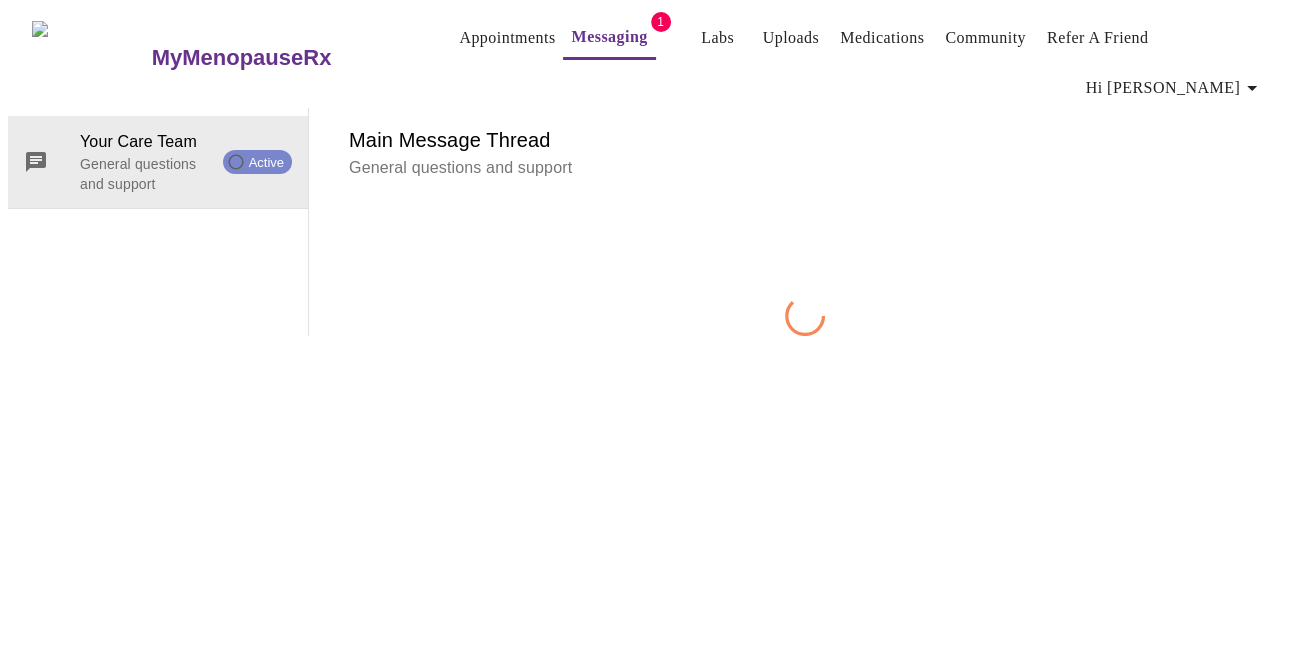 scroll, scrollTop: 75, scrollLeft: 0, axis: vertical 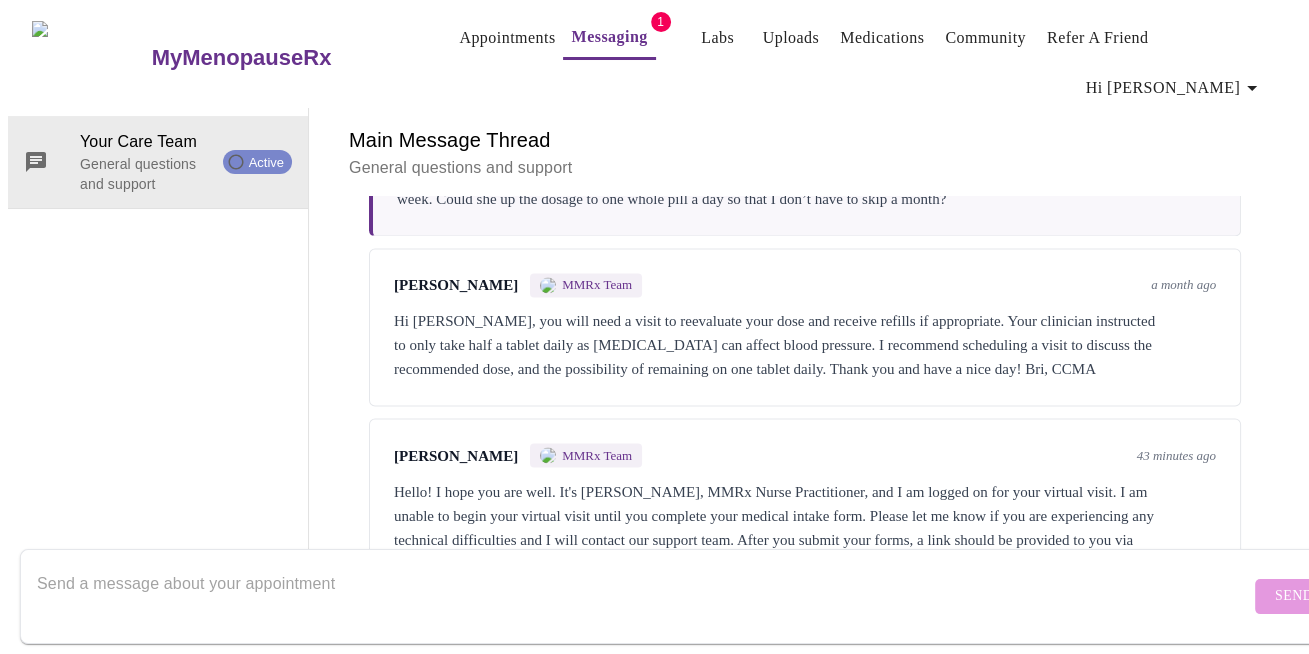 click at bounding box center (643, 596) 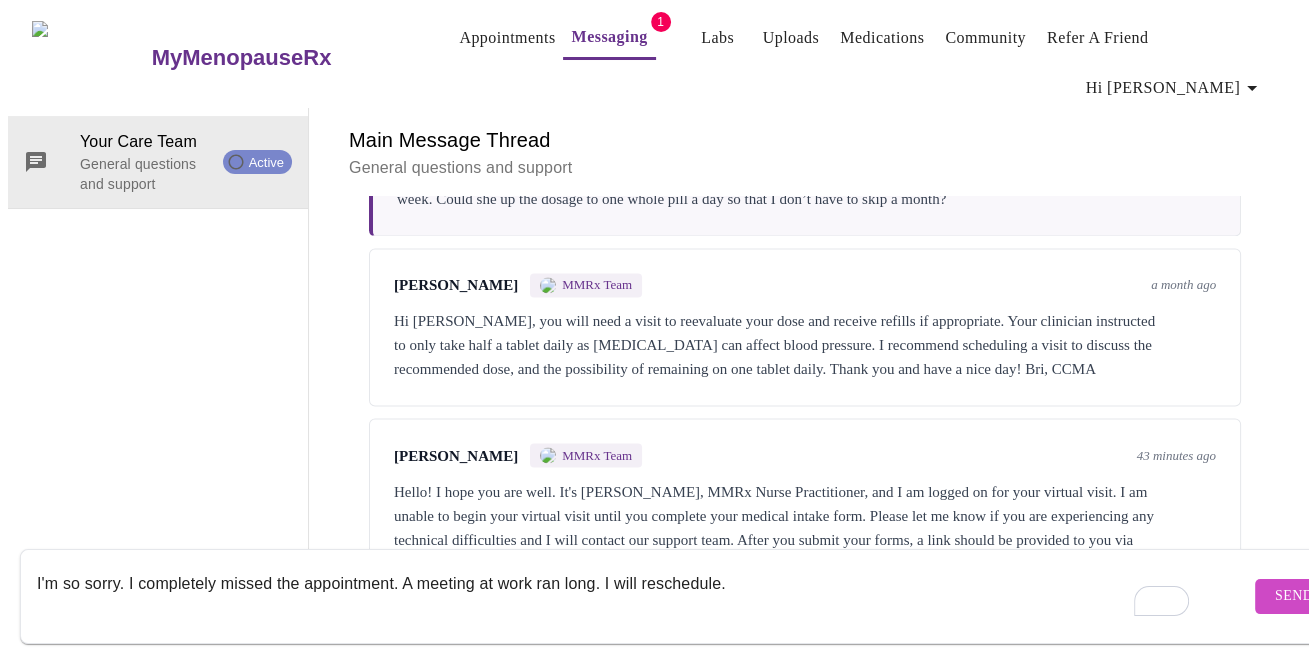 type on "I'm so sorry. I completely missed the appointment. A meeting at work ran long. I will reschedule." 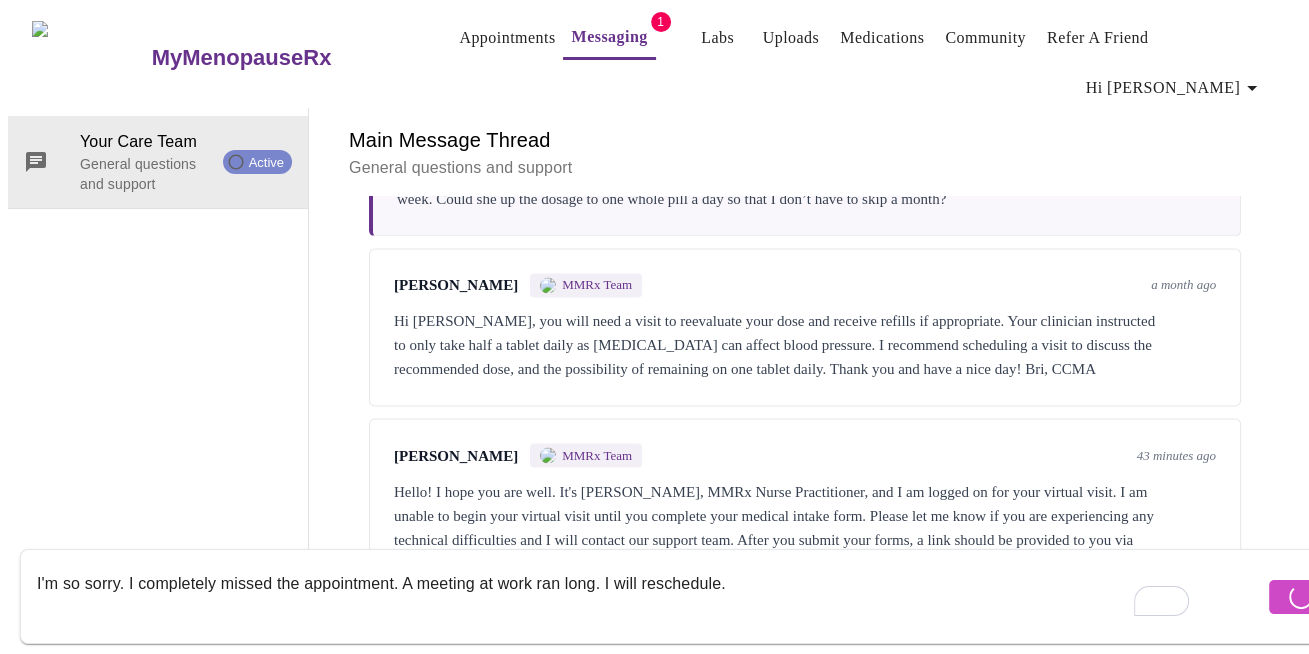 type 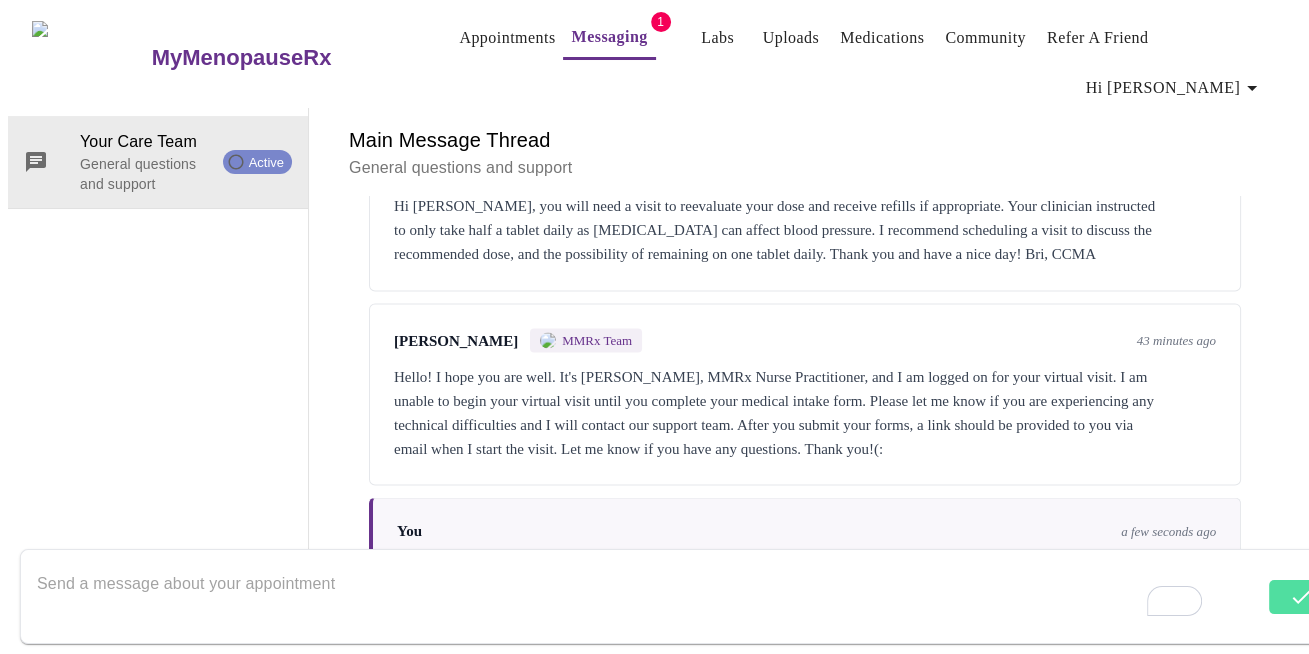 scroll, scrollTop: 3312, scrollLeft: 0, axis: vertical 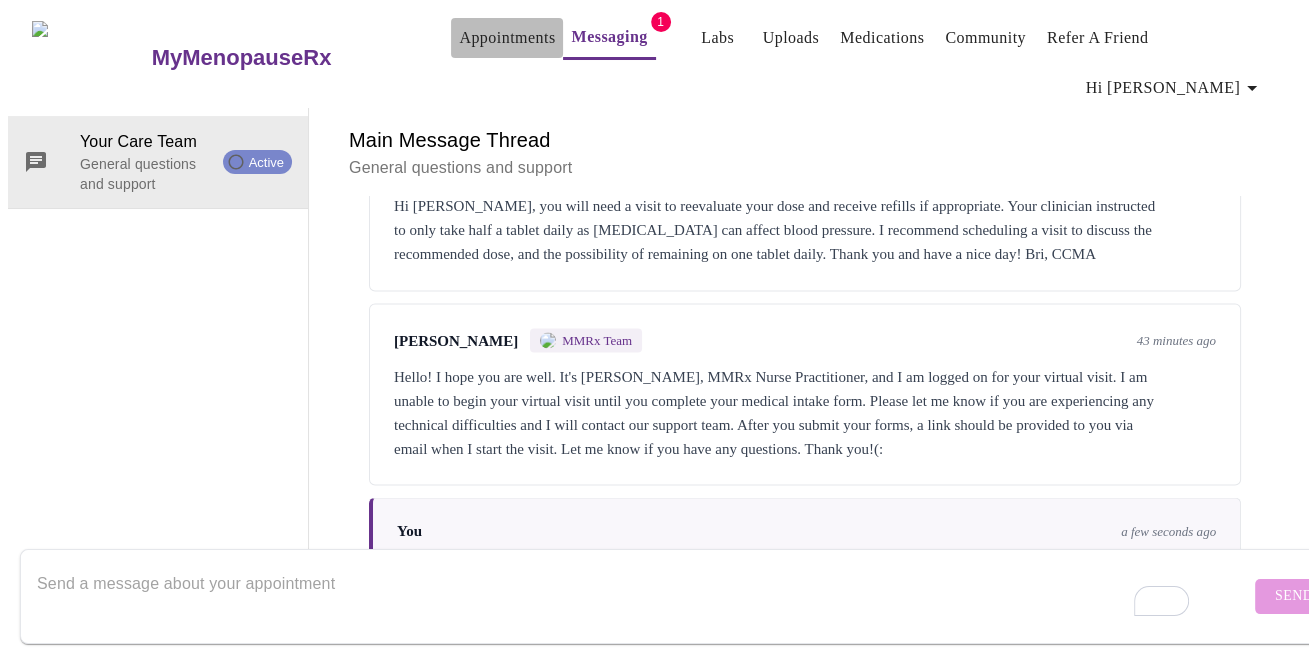 click on "Appointments" at bounding box center (507, 38) 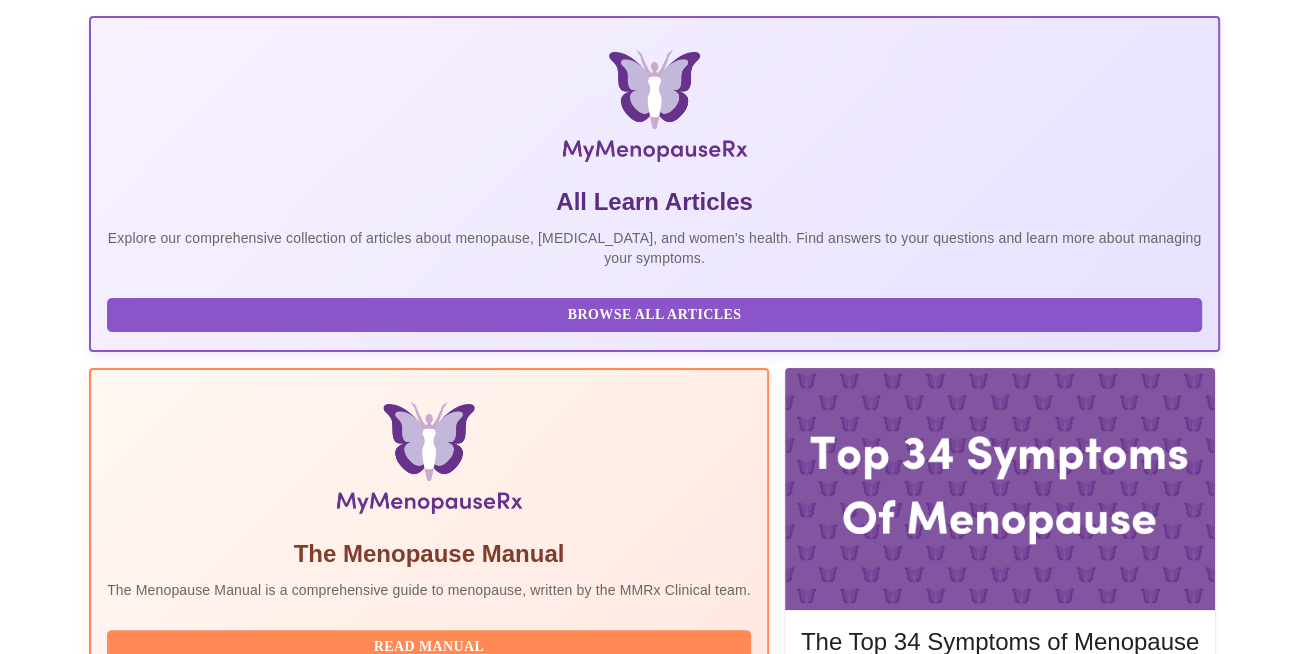 scroll, scrollTop: 0, scrollLeft: 0, axis: both 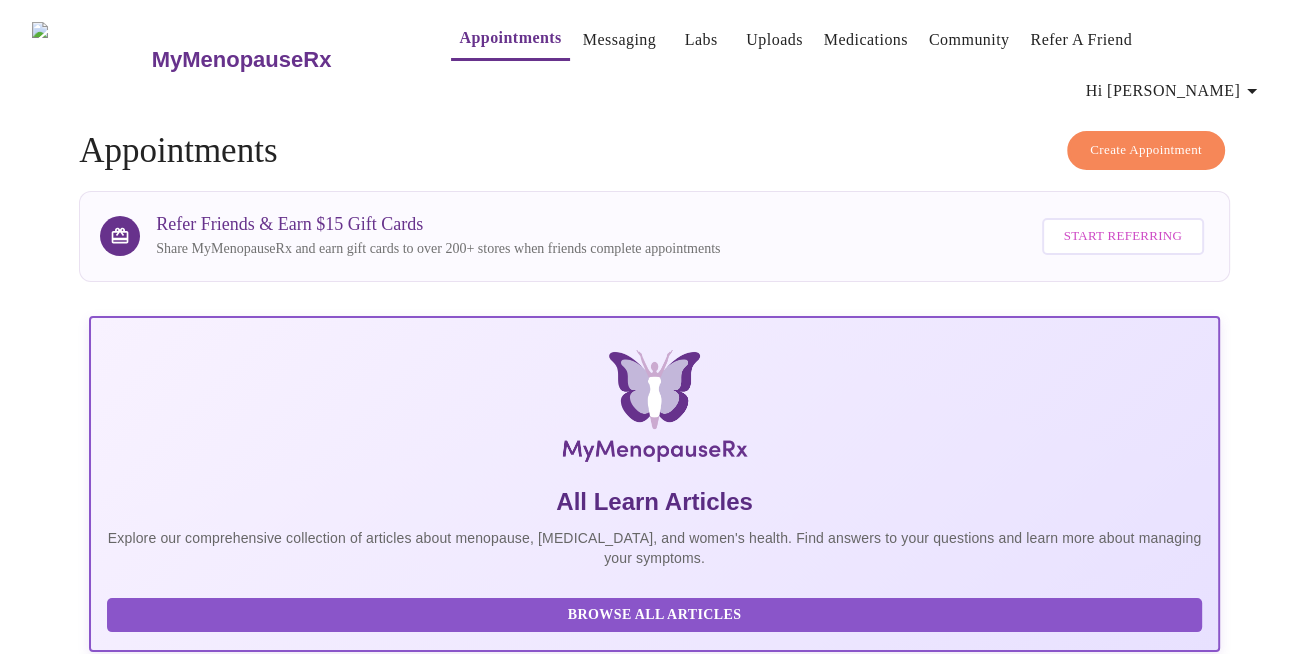 click on "Create Appointment" at bounding box center (1146, 150) 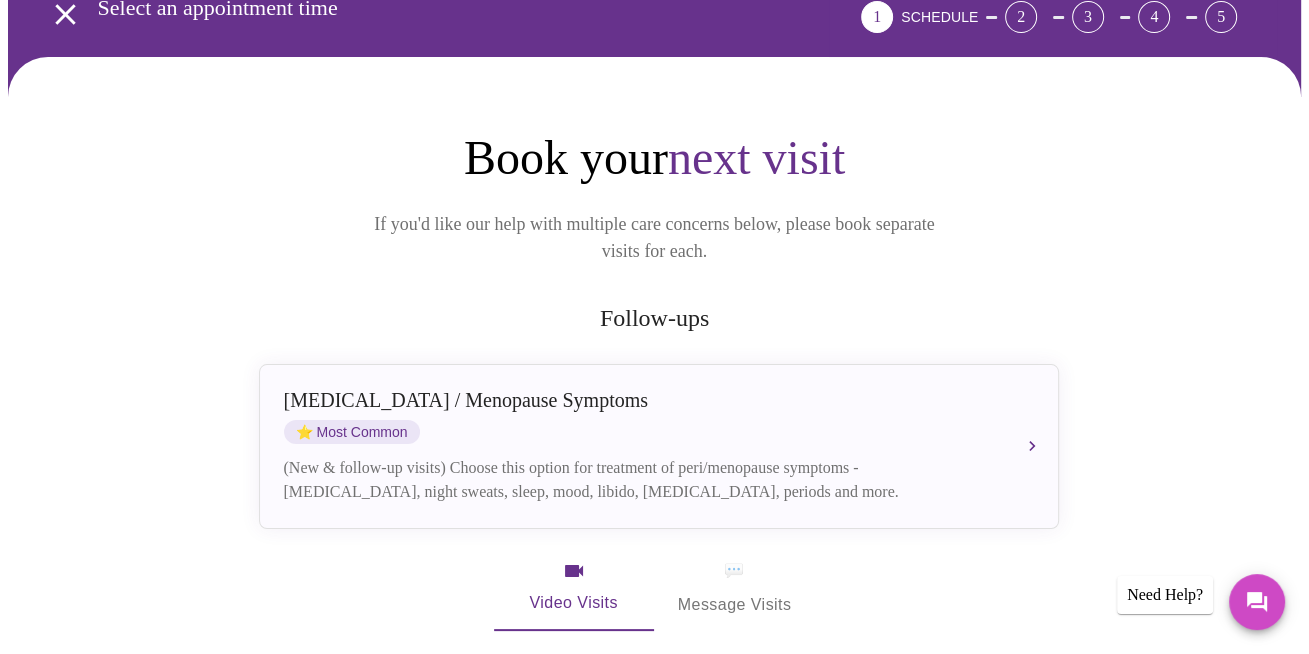 scroll, scrollTop: 300, scrollLeft: 0, axis: vertical 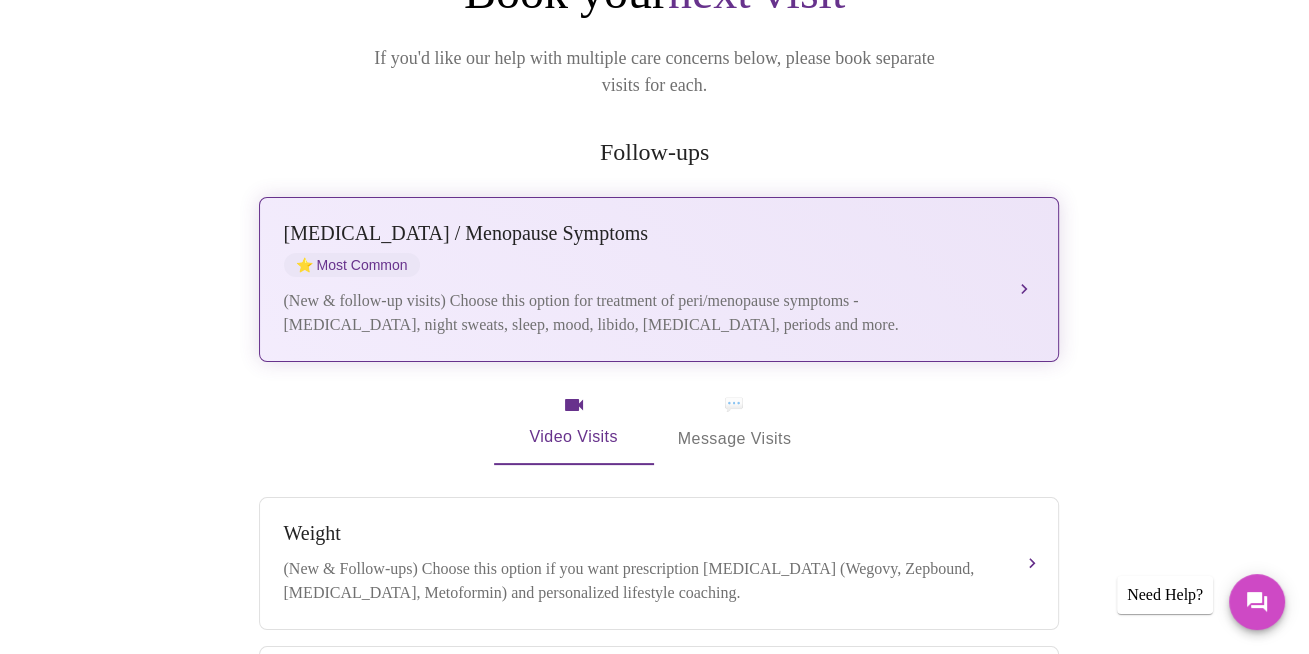 click on "[MEDICAL_DATA] / Menopause Symptoms  ⭐  Most Common (New & follow-up visits) Choose this option for treatment of peri/menopause symptoms - [MEDICAL_DATA], night sweats, sleep, mood, libido, [MEDICAL_DATA], periods and more." at bounding box center [659, 279] 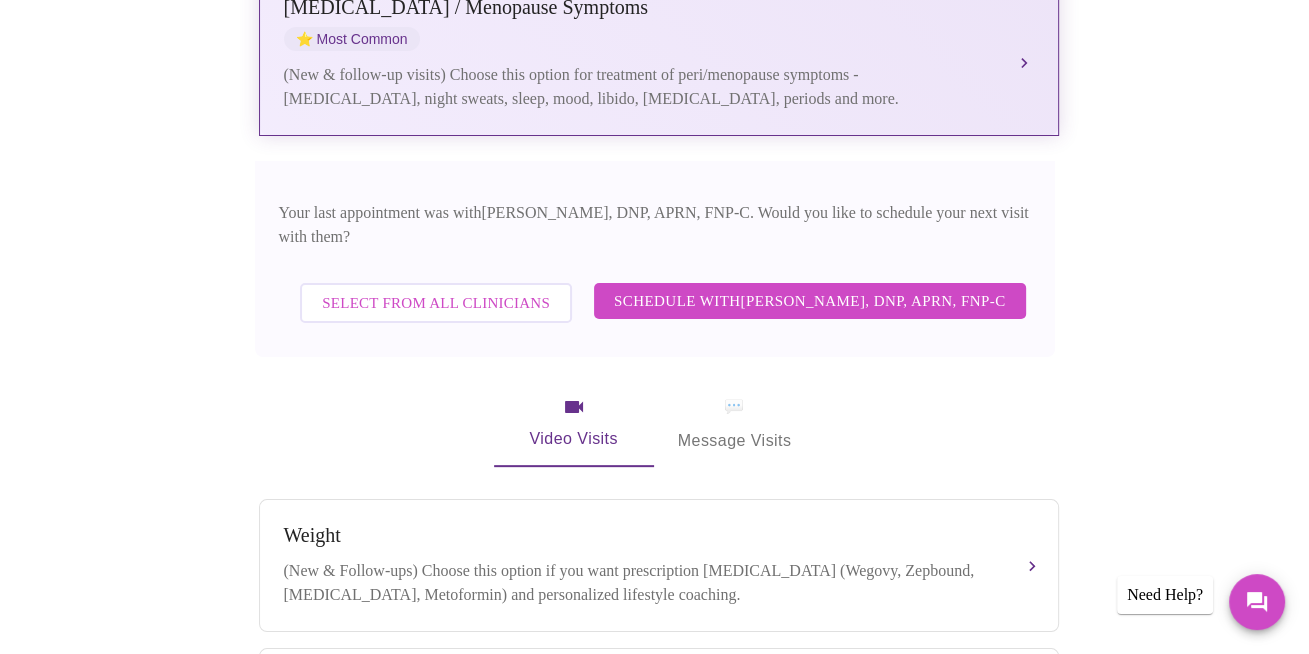 scroll, scrollTop: 600, scrollLeft: 0, axis: vertical 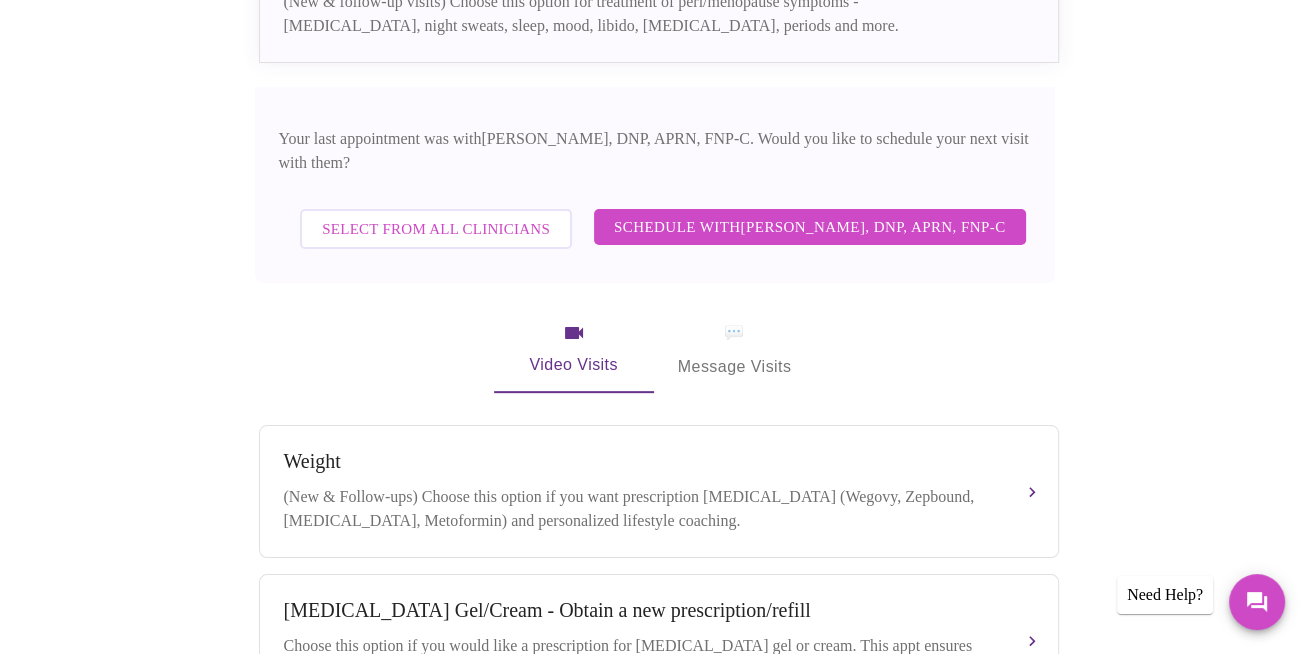click on "Schedule with  Jillian Montefusco, DNP, APRN, FNP-C" at bounding box center (810, 227) 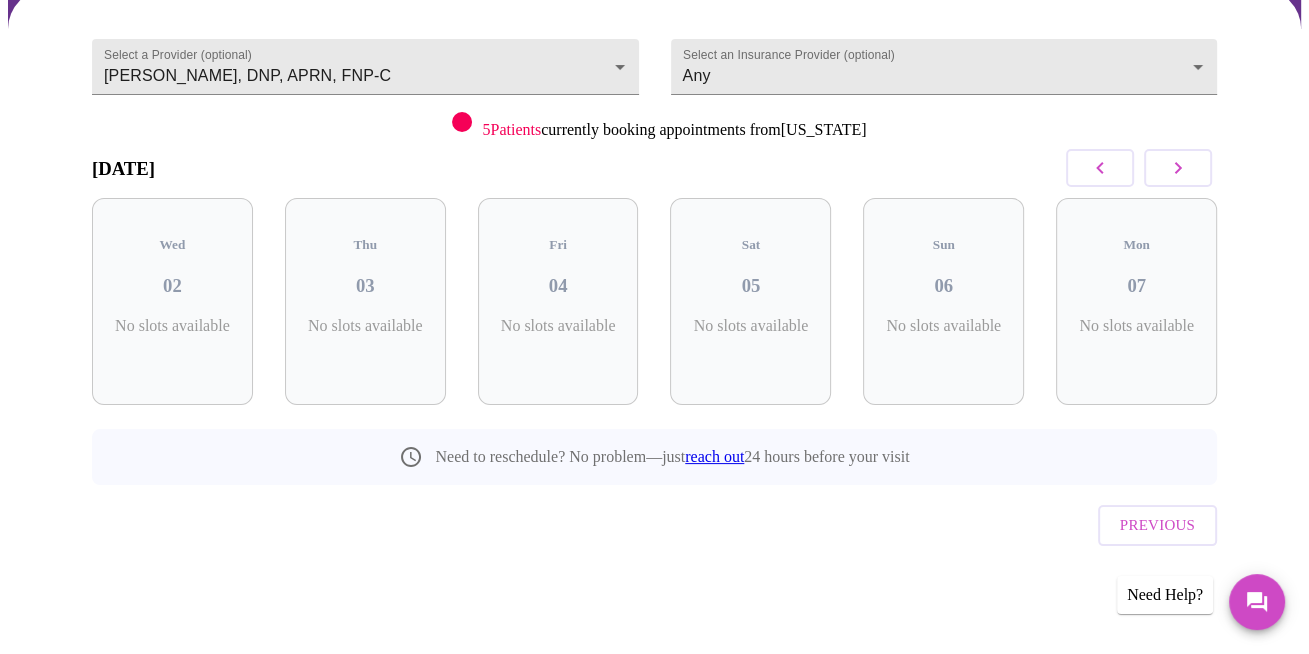 scroll, scrollTop: 131, scrollLeft: 0, axis: vertical 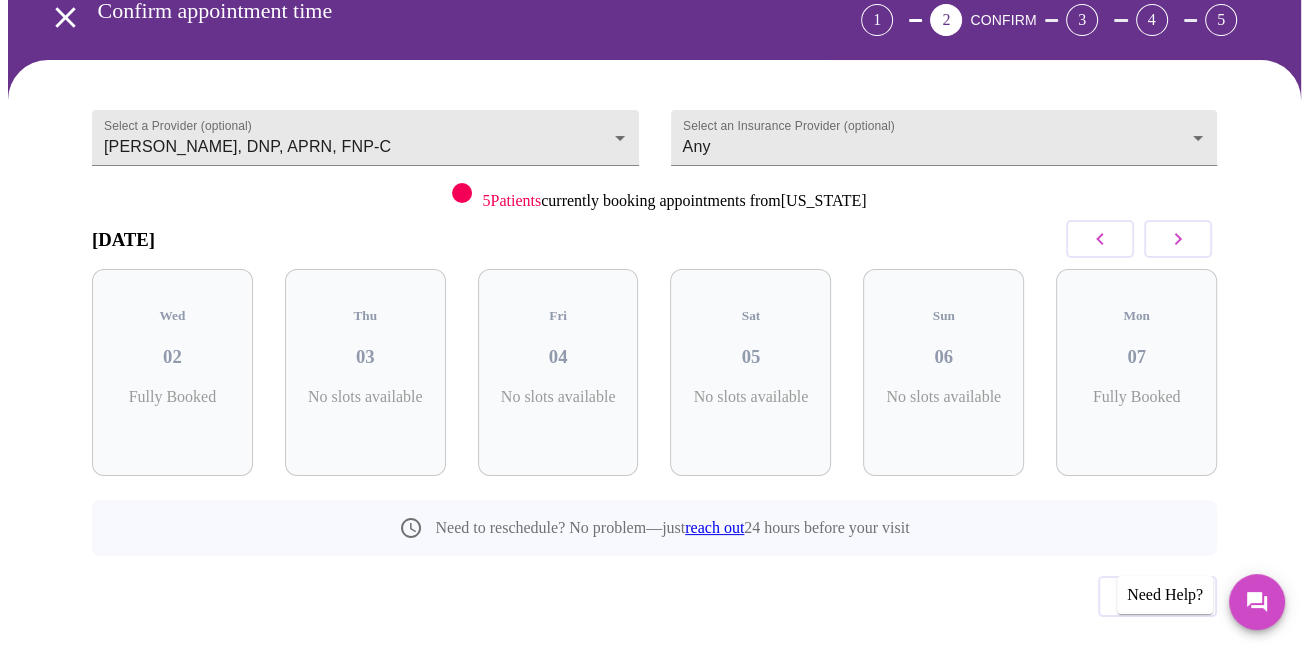 click at bounding box center (1178, 239) 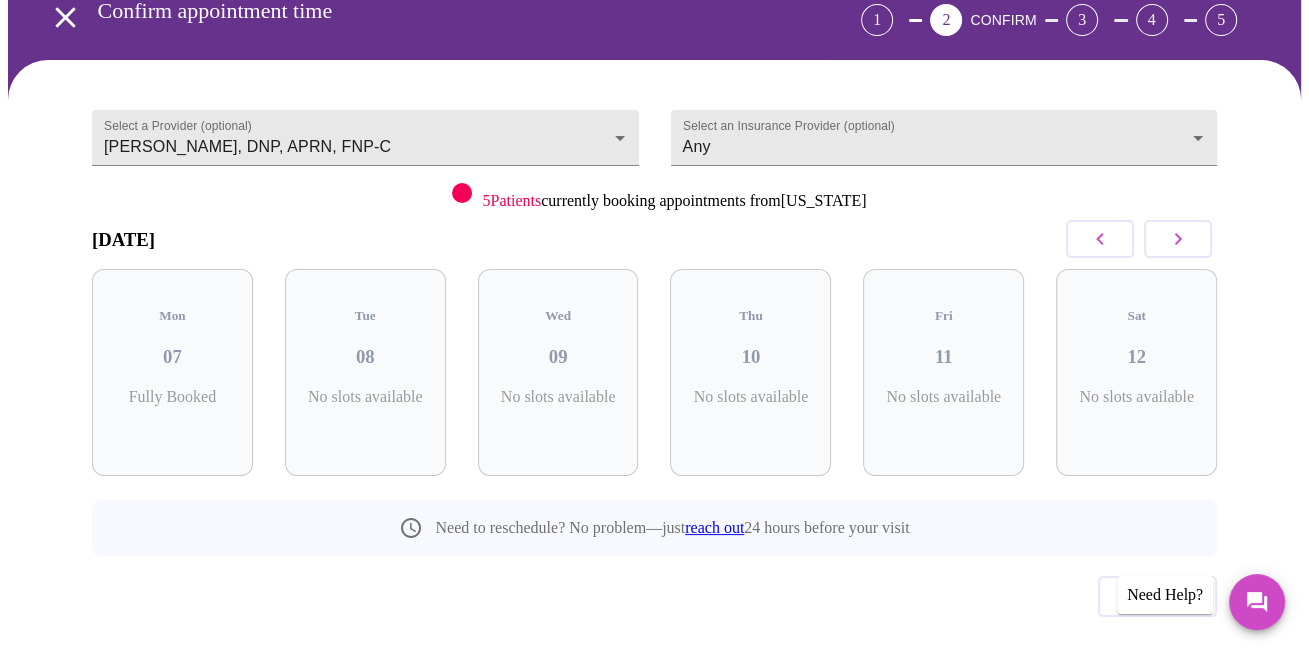 click at bounding box center [1178, 239] 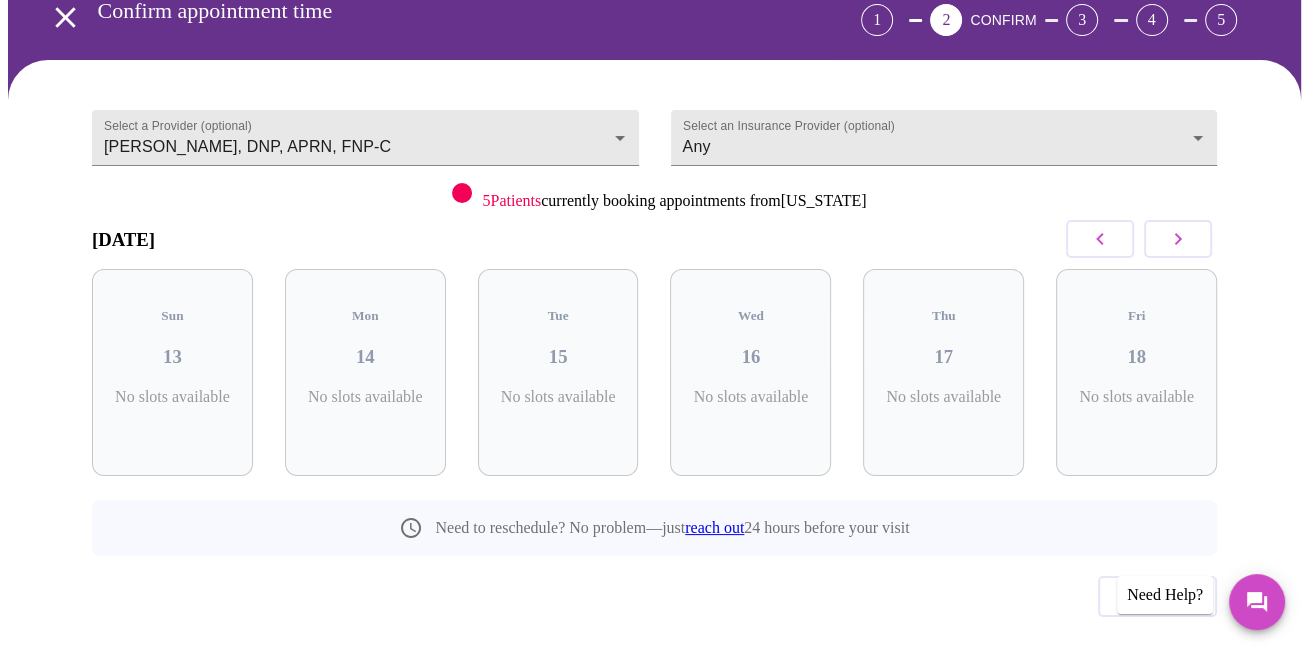 click at bounding box center [1178, 239] 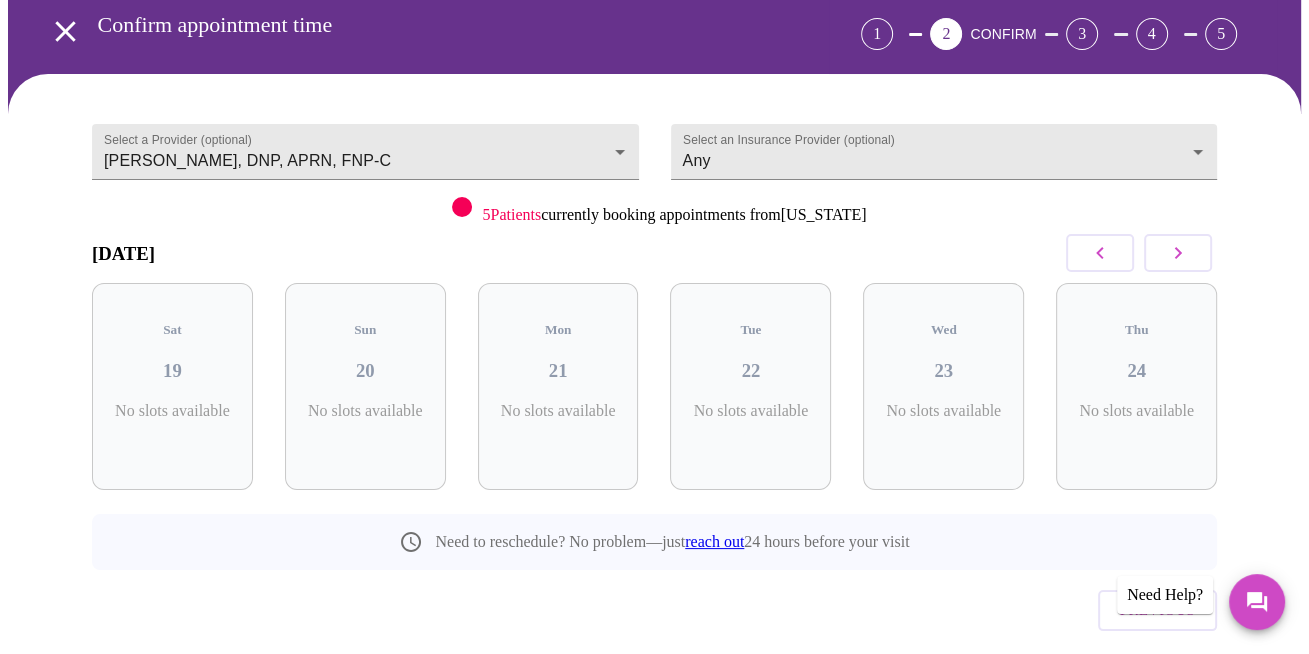 scroll, scrollTop: 0, scrollLeft: 0, axis: both 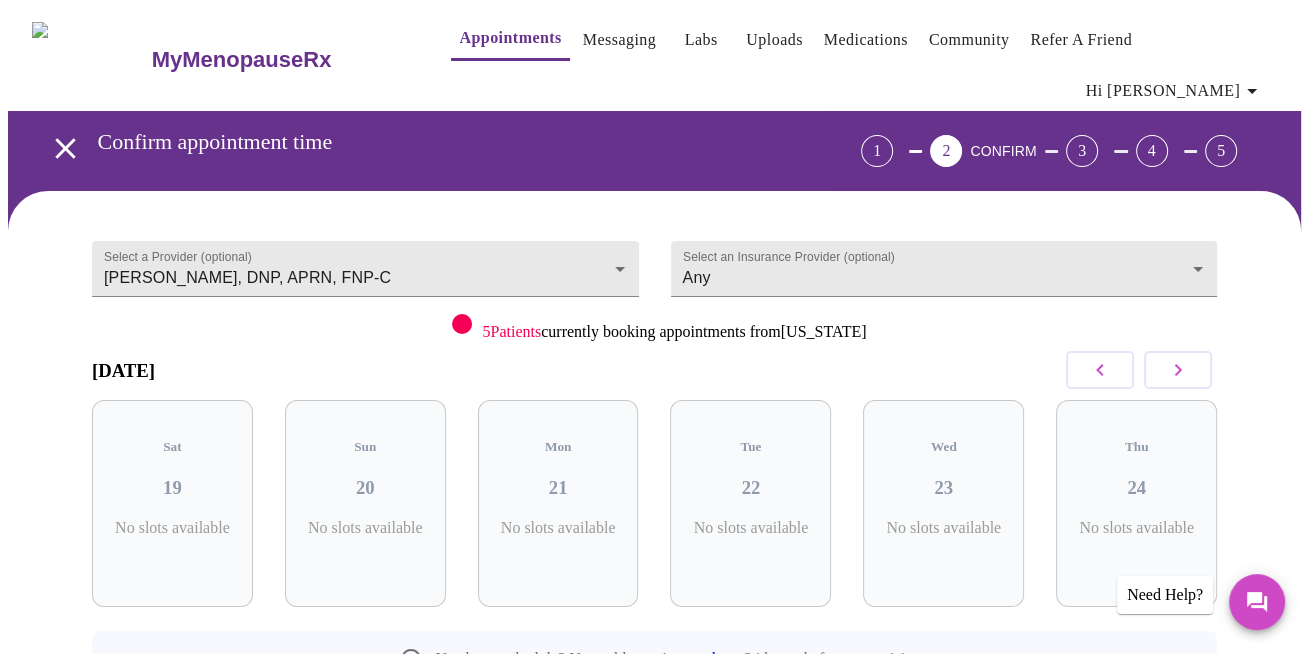 click on "Messaging" at bounding box center (619, 40) 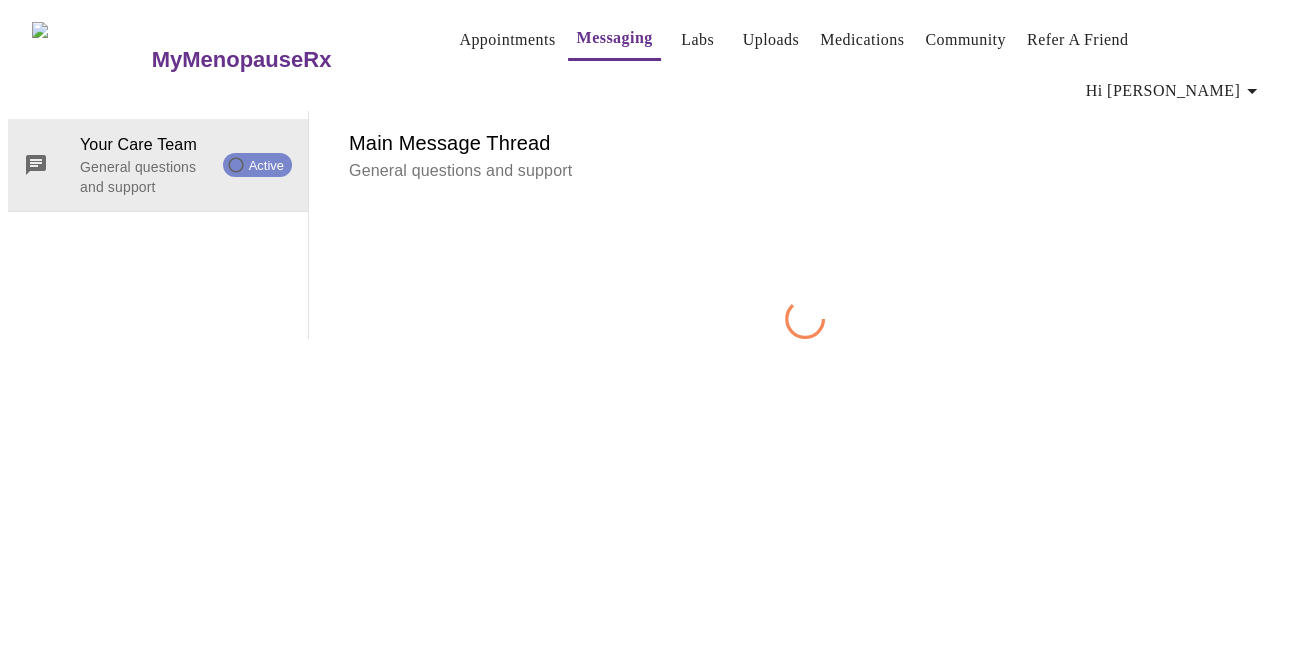 scroll, scrollTop: 75, scrollLeft: 0, axis: vertical 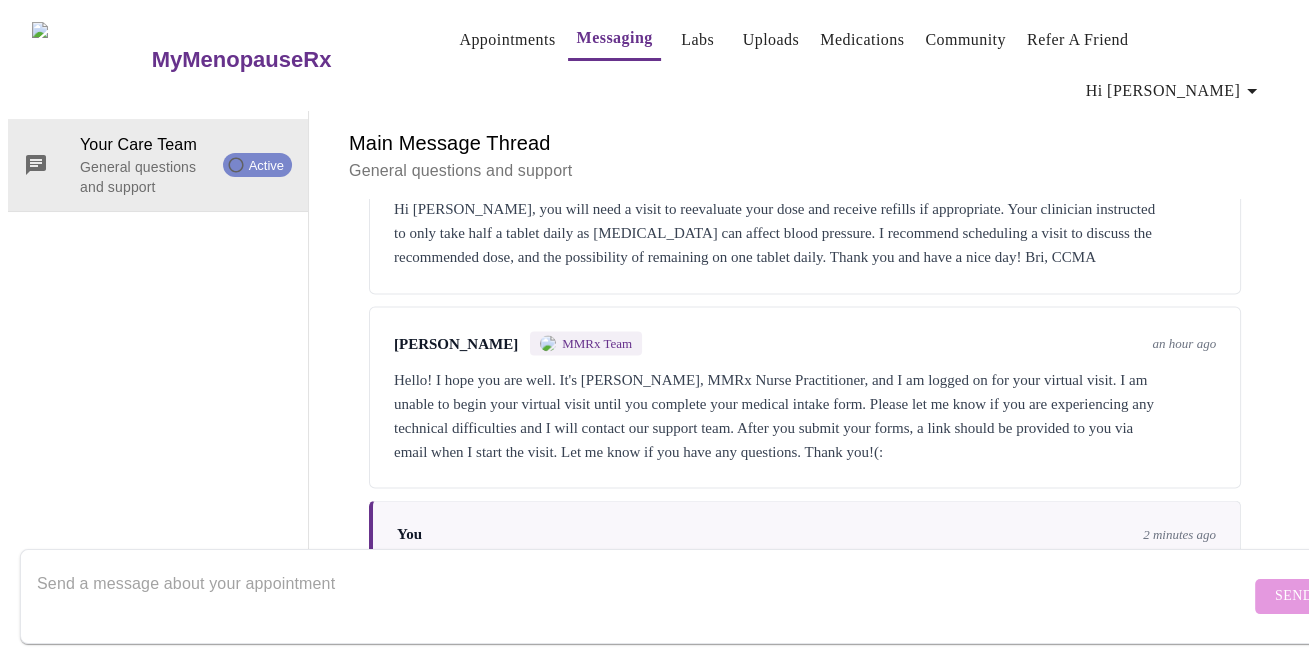 click at bounding box center (643, 596) 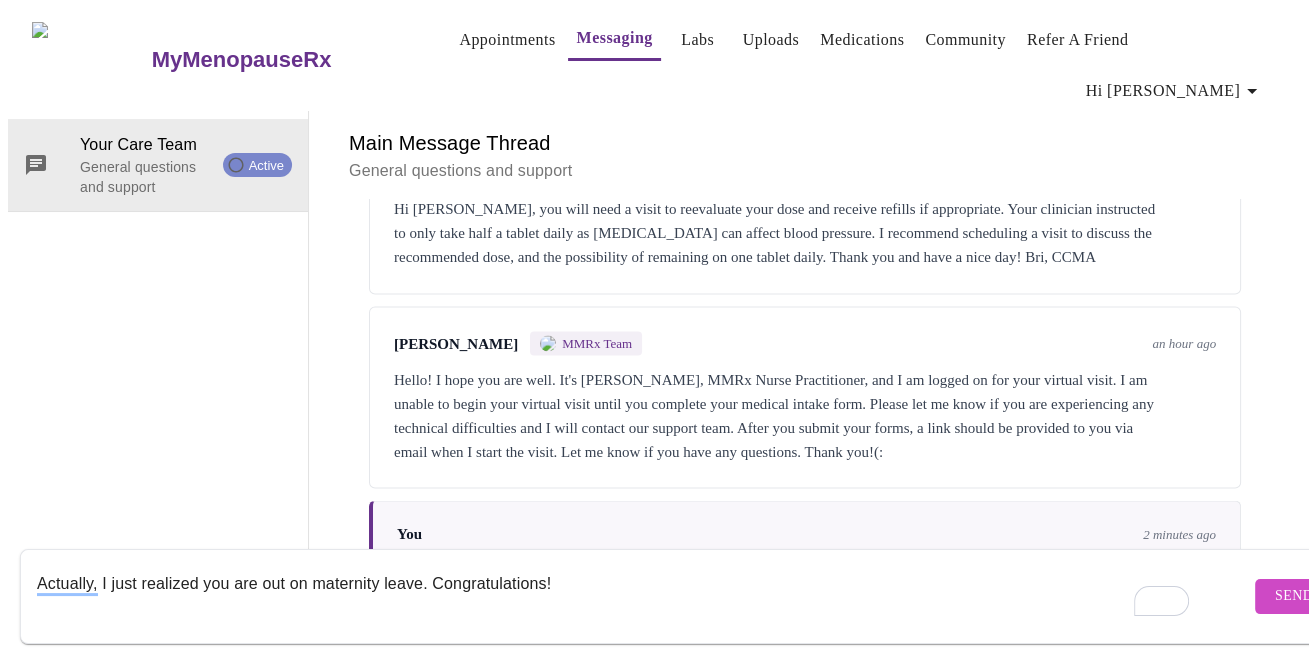 scroll, scrollTop: 75, scrollLeft: 0, axis: vertical 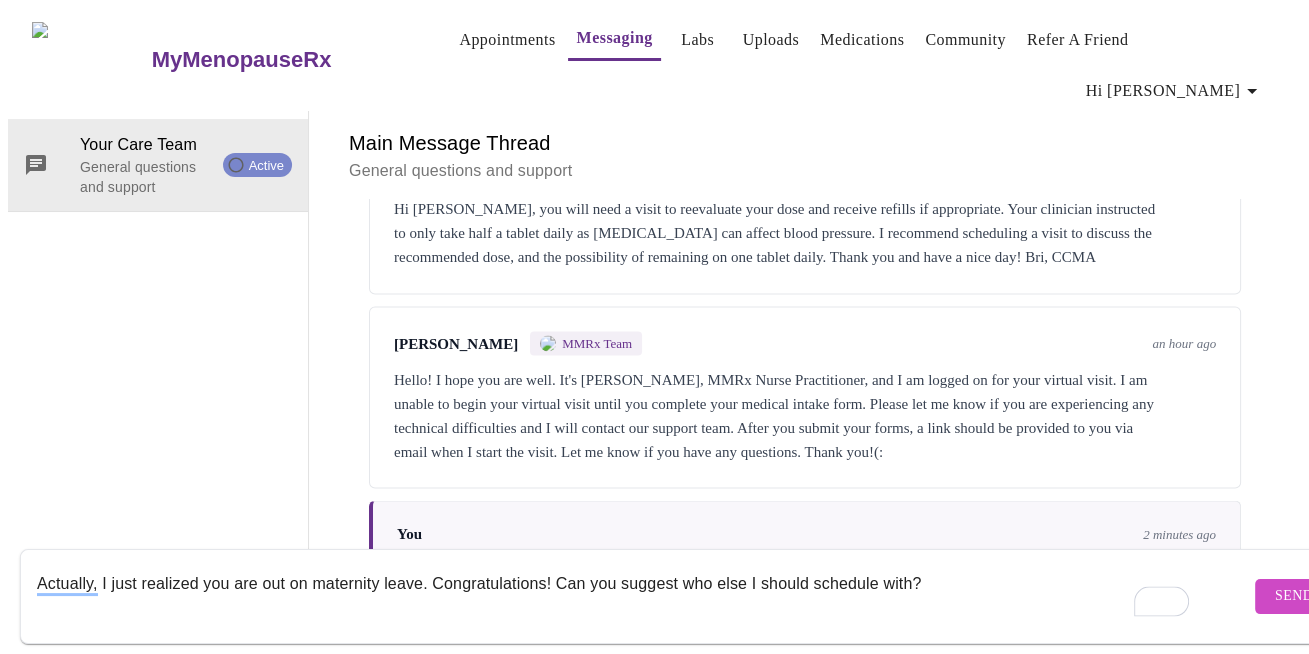 type on "Actually, I just realized you are out on maternity leave. Congratulations! Can you suggest who else I should schedule with?" 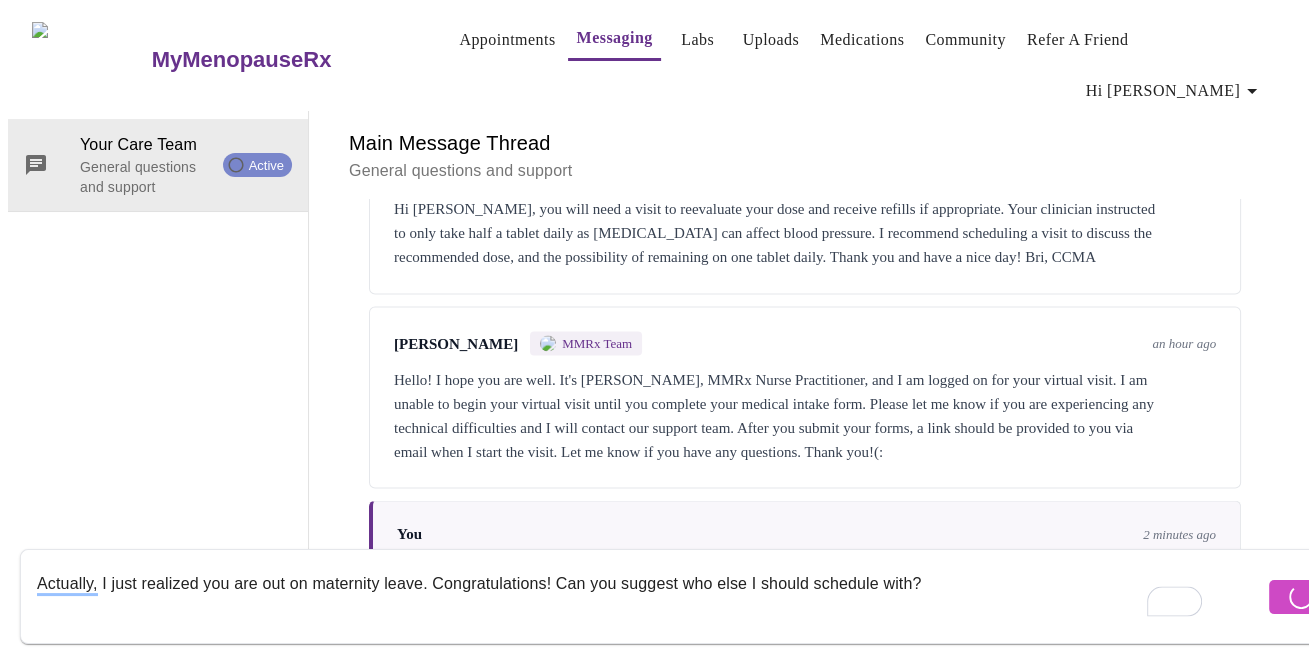 type 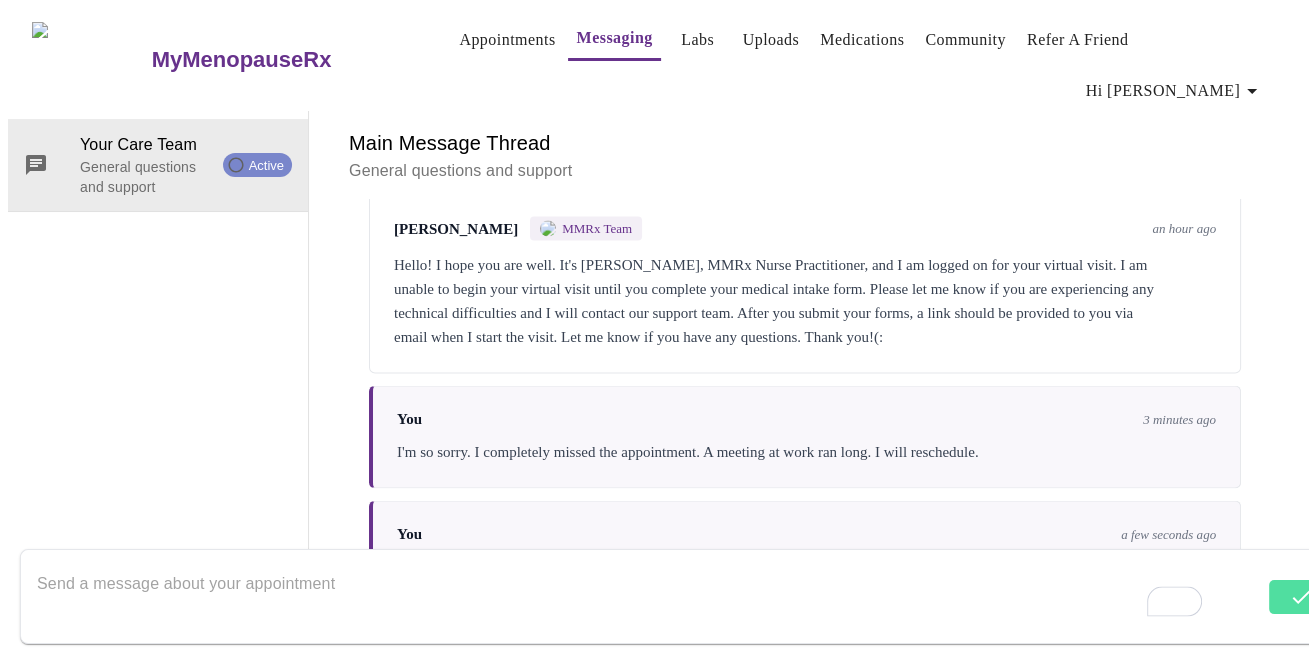 scroll, scrollTop: 3456, scrollLeft: 0, axis: vertical 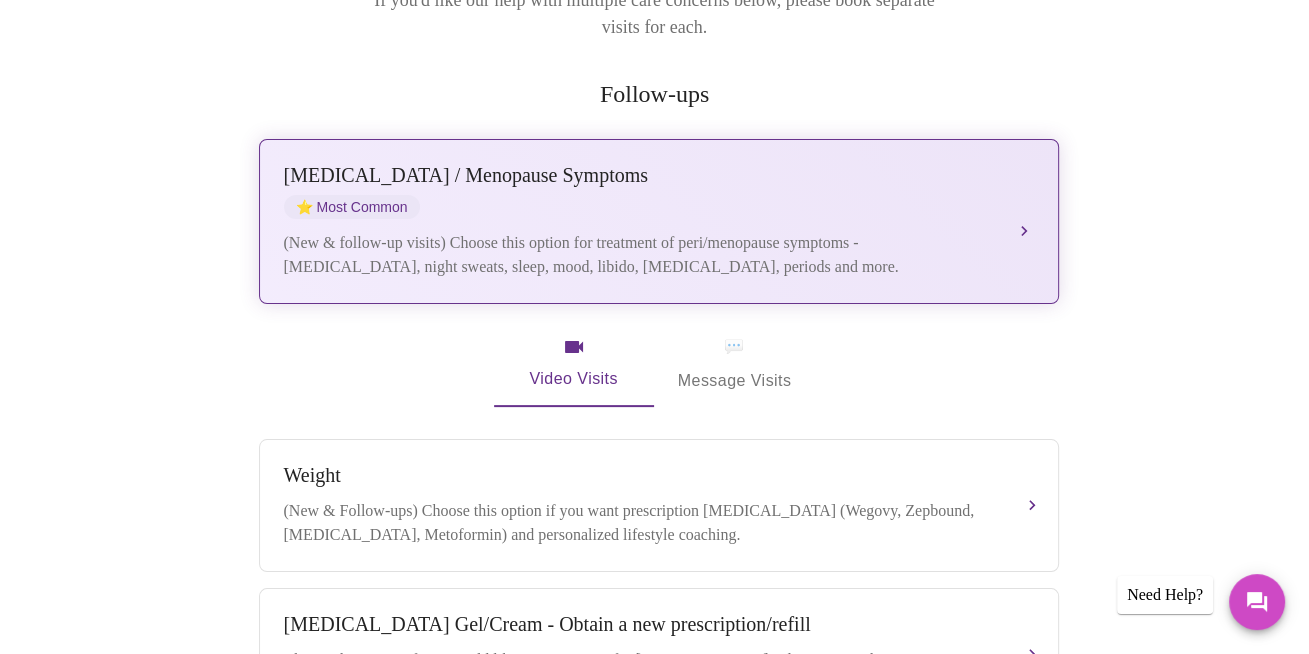 click on "[MEDICAL_DATA] / Menopause Symptoms  ⭐  Most Common (New & follow-up visits) Choose this option for treatment of peri/menopause symptoms - [MEDICAL_DATA], night sweats, sleep, mood, libido, [MEDICAL_DATA], periods and more." at bounding box center (659, 221) 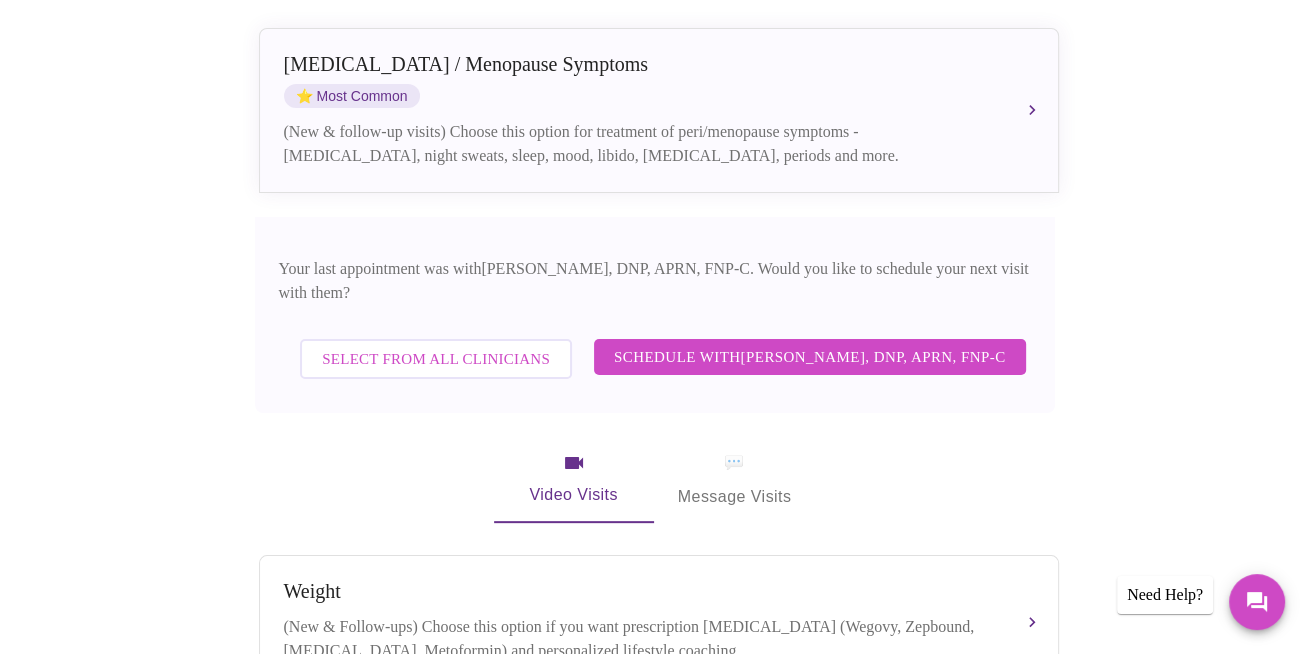 scroll, scrollTop: 474, scrollLeft: 0, axis: vertical 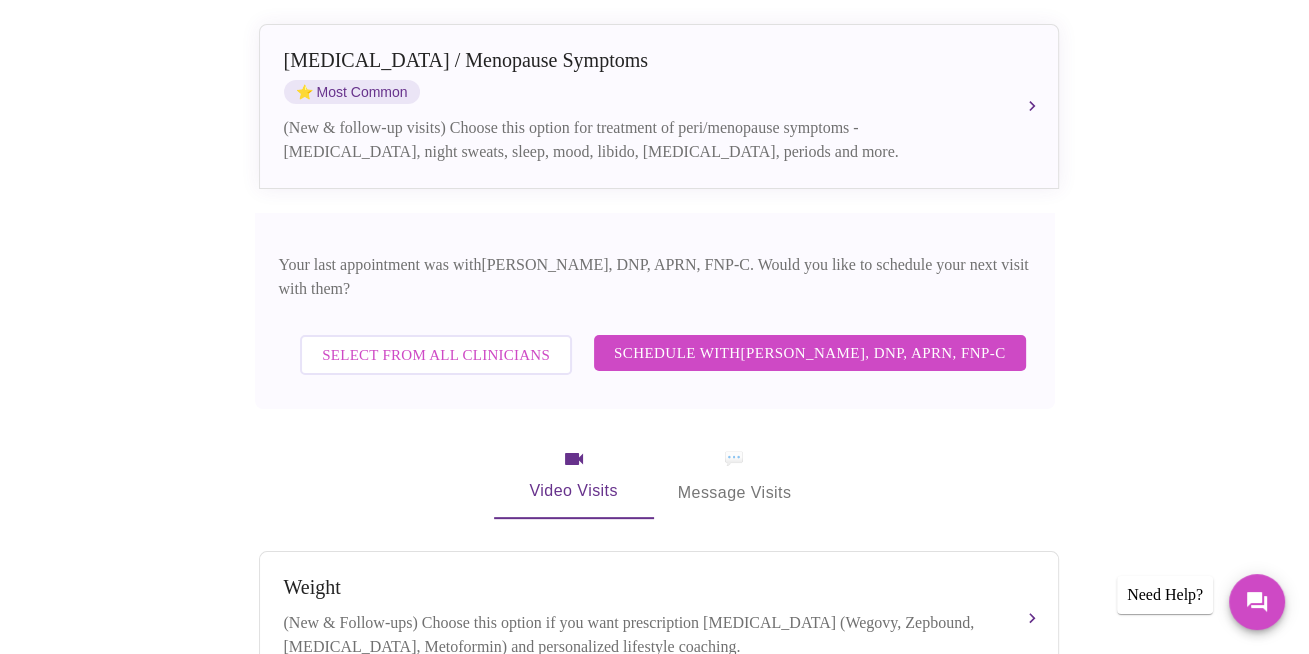 click on "Select from All Clinicians" at bounding box center [436, 355] 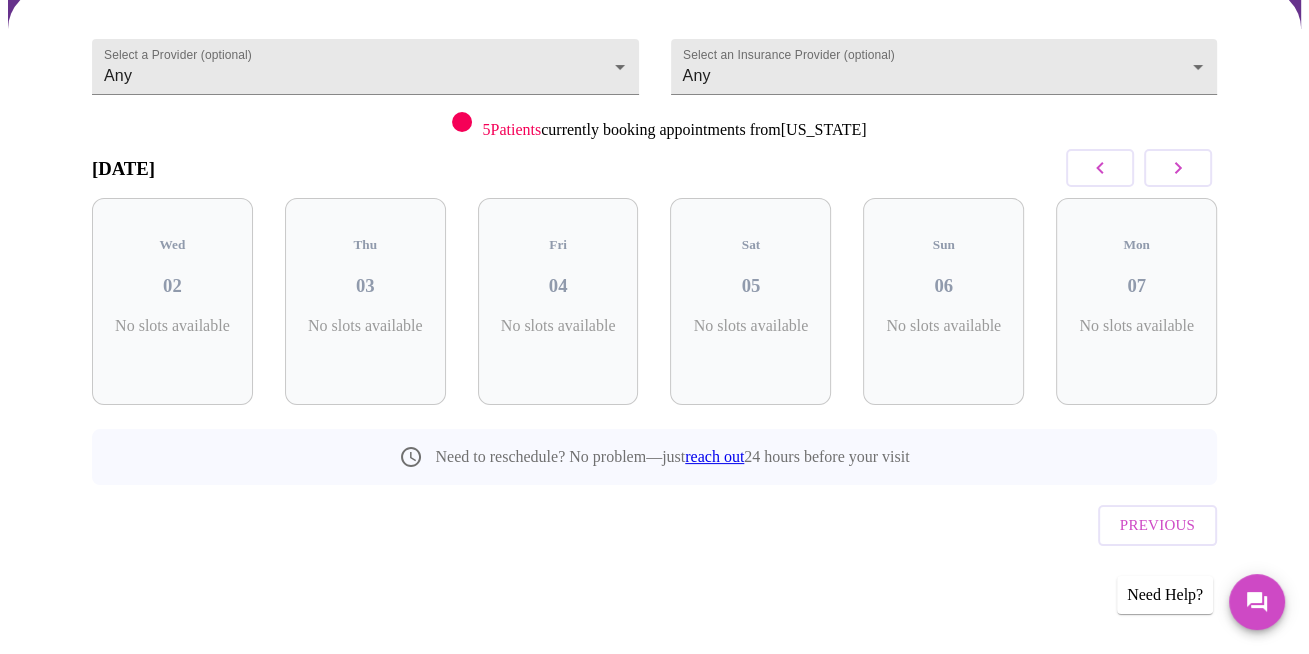 scroll, scrollTop: 131, scrollLeft: 0, axis: vertical 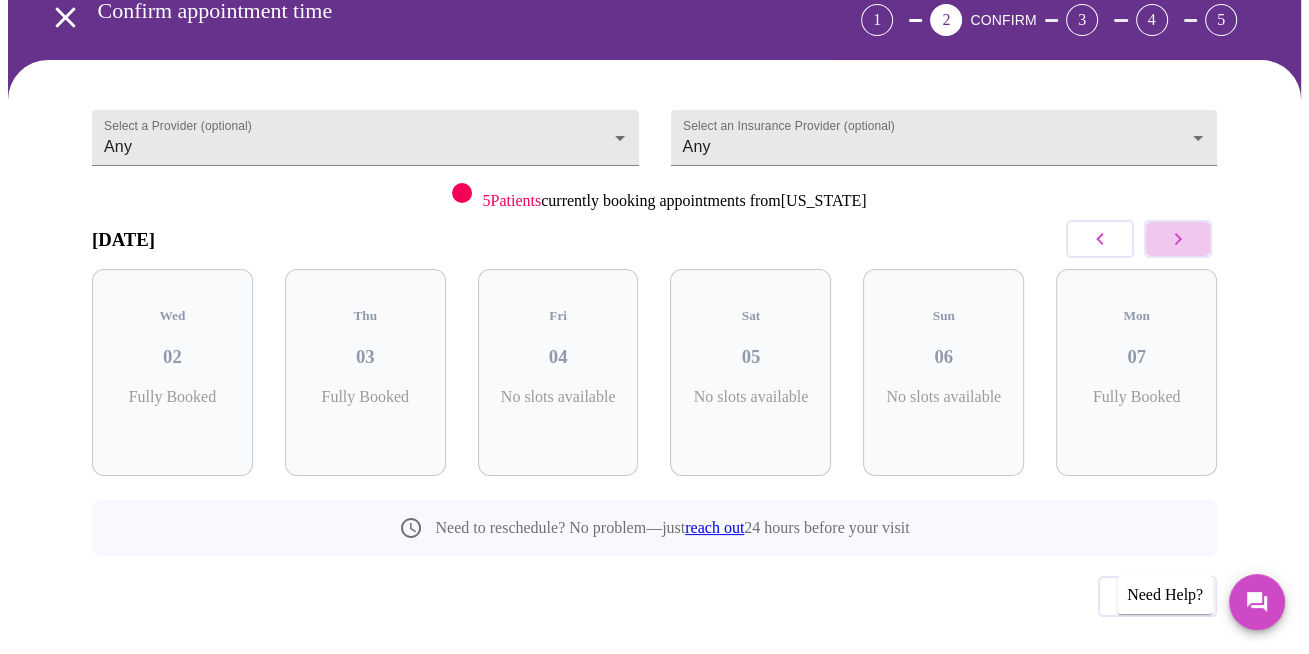 click 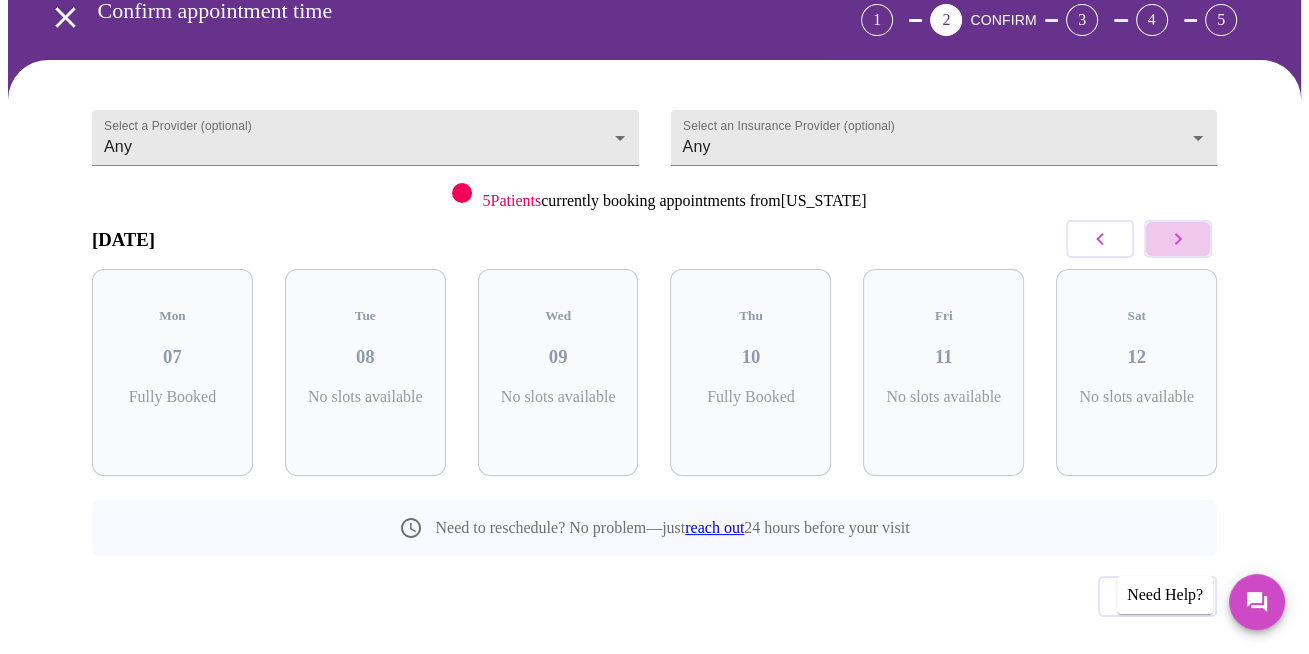 click 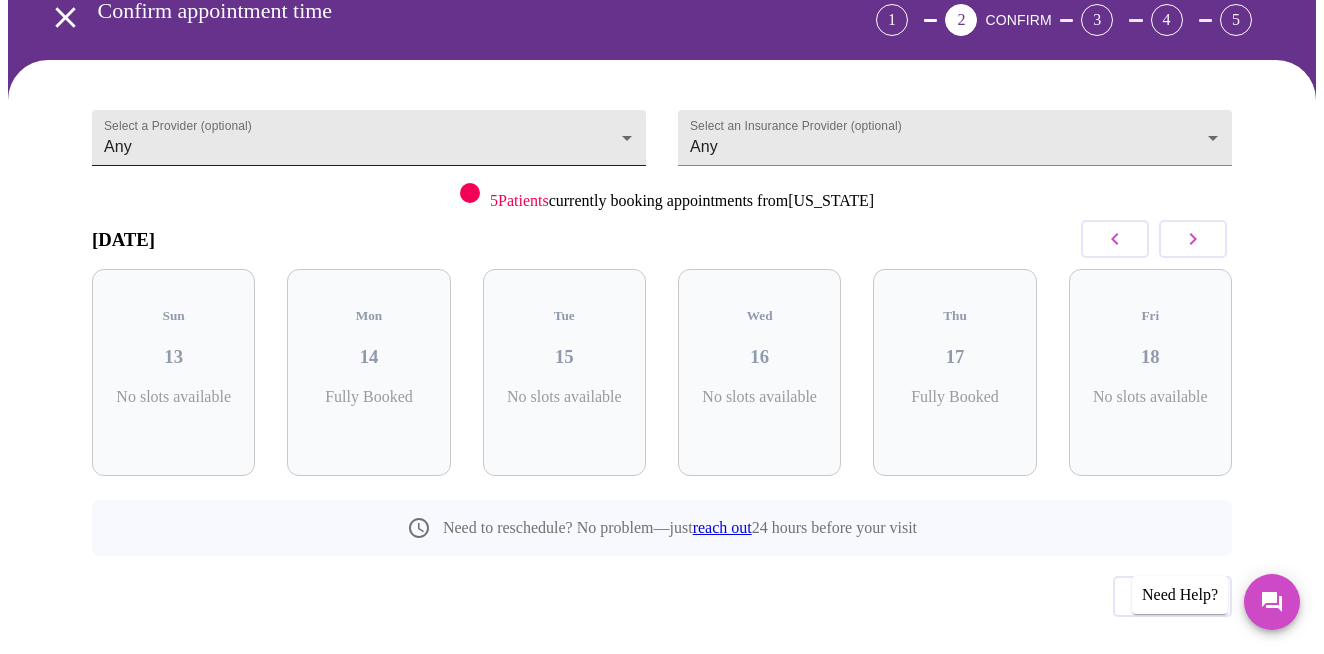 click on "MyMenopauseRx Appointments Messaging Labs Uploads Medications Community Refer a Friend Hi Amanda   Confirm appointment time 1 2 CONFIRM 3 4 5 Select a Provider (optional) Any Any Select an Insurance Provider (optional) Any Any 5  Patients  currently booking appointments from  Pennsylvania July 2025 Sun 13 No slots available Mon 14 Fully Booked Tue 15 No slots available Wed 16 No slots available Thu 17 Fully Booked Fri 18 No slots available Need to reschedule? No problem—just  reach out  24 hours before your visit Previous Need Help? Settings Billing Invoices Log out" at bounding box center (662, 297) 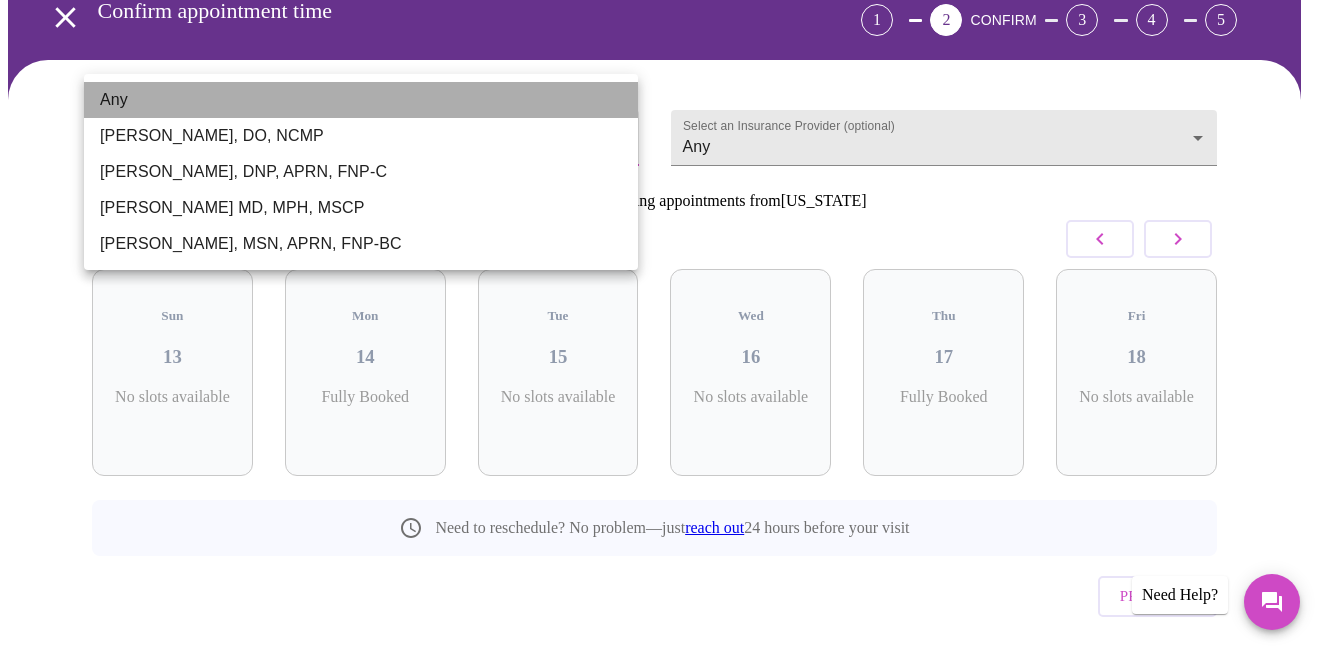 click on "Any" at bounding box center (361, 100) 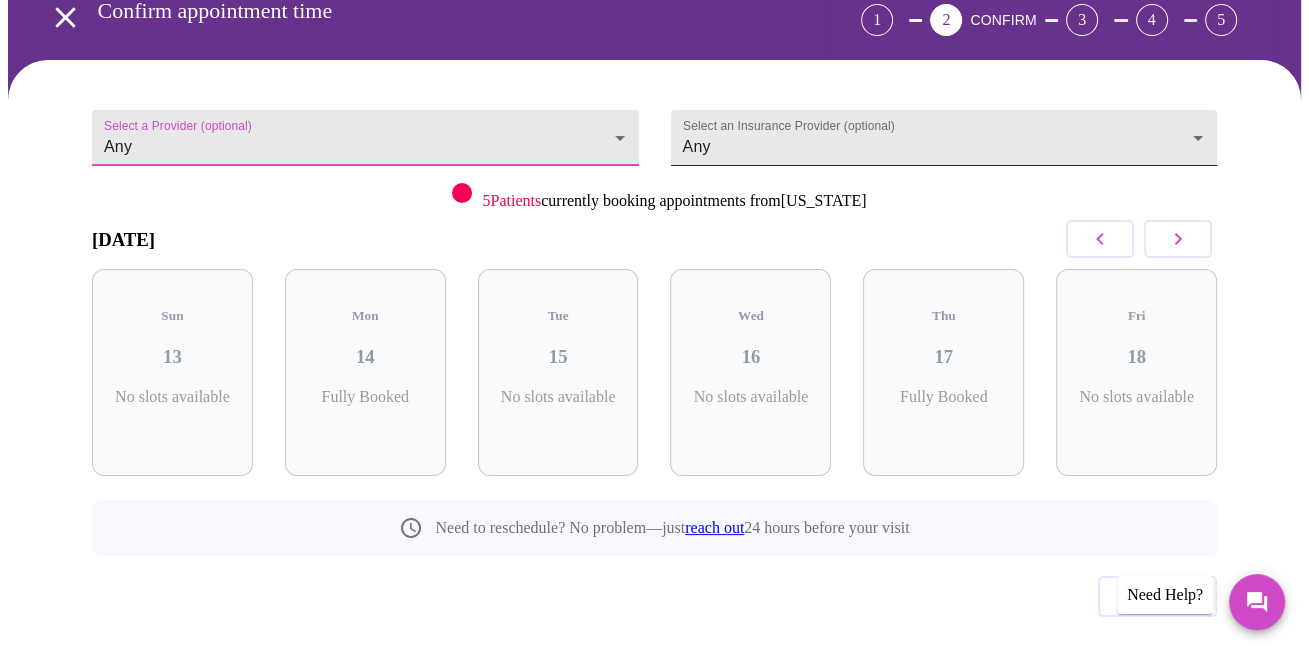click on "MyMenopauseRx Appointments Messaging Labs Uploads Medications Community Refer a Friend Hi Amanda   Confirm appointment time 1 2 CONFIRM 3 4 5 Select a Provider (optional) Any Any Select an Insurance Provider (optional) Any Any 5  Patients  currently booking appointments from  Pennsylvania July 2025 Sun 13 No slots available Mon 14 Fully Booked Tue 15 No slots available Wed 16 No slots available Thu 17 Fully Booked Fri 18 No slots available Need to reschedule? No problem—just  reach out  24 hours before your visit Previous Need Help? Settings Billing Invoices Log out" at bounding box center (654, 297) 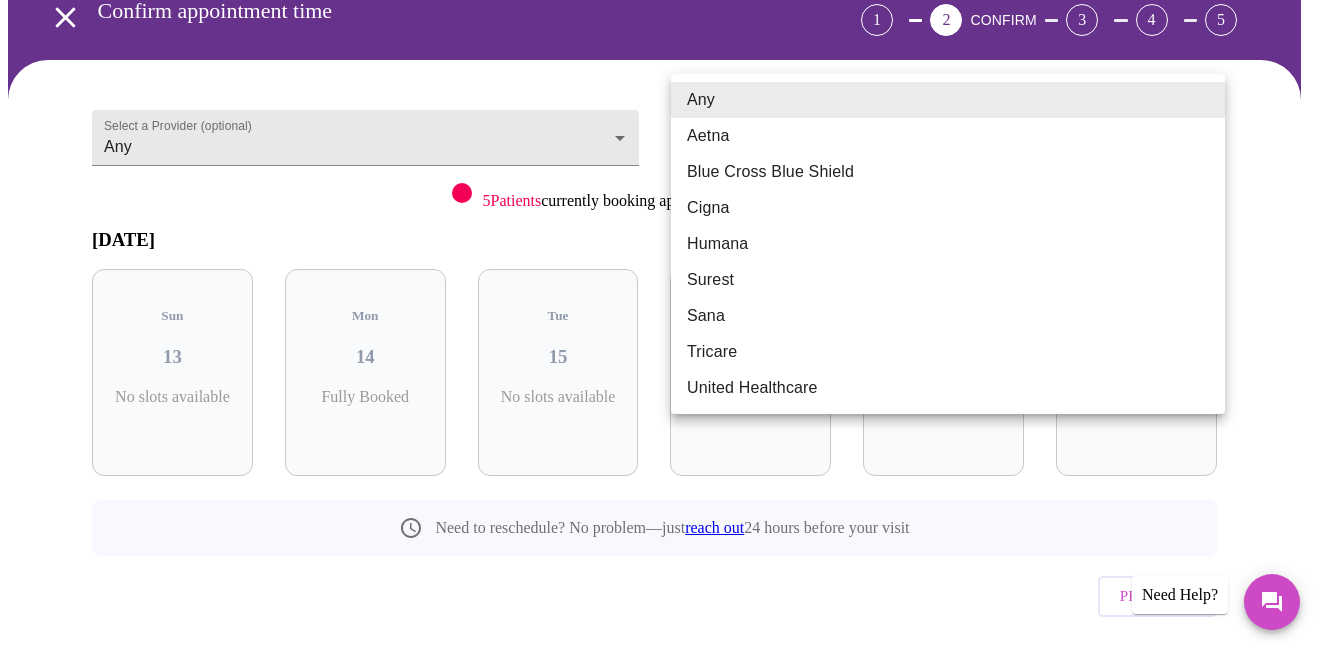 click on "Blue Cross Blue Shield" at bounding box center (948, 172) 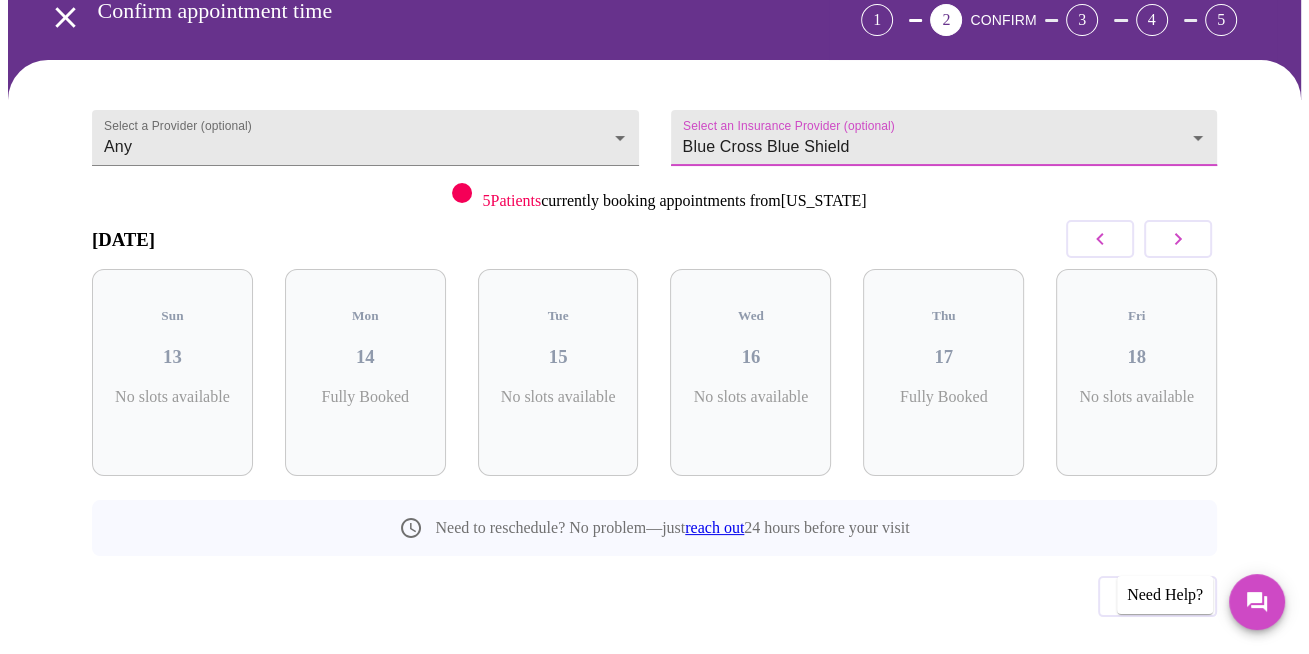 click 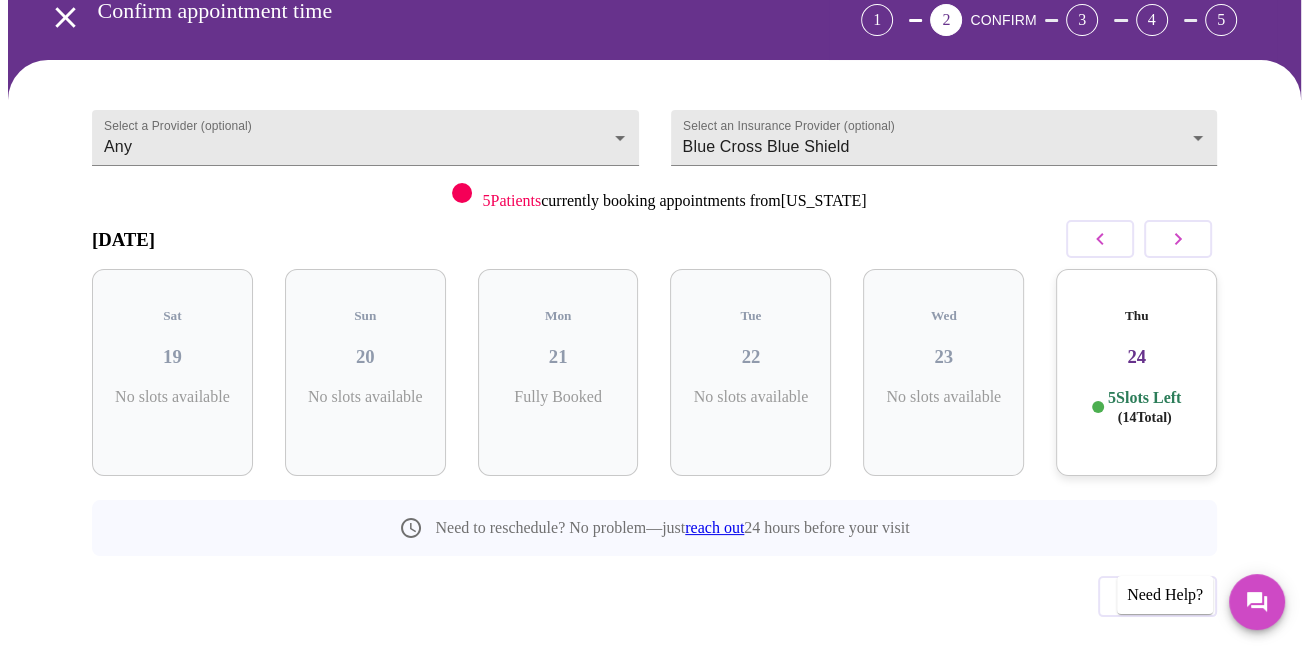 click on "24" at bounding box center (1136, 357) 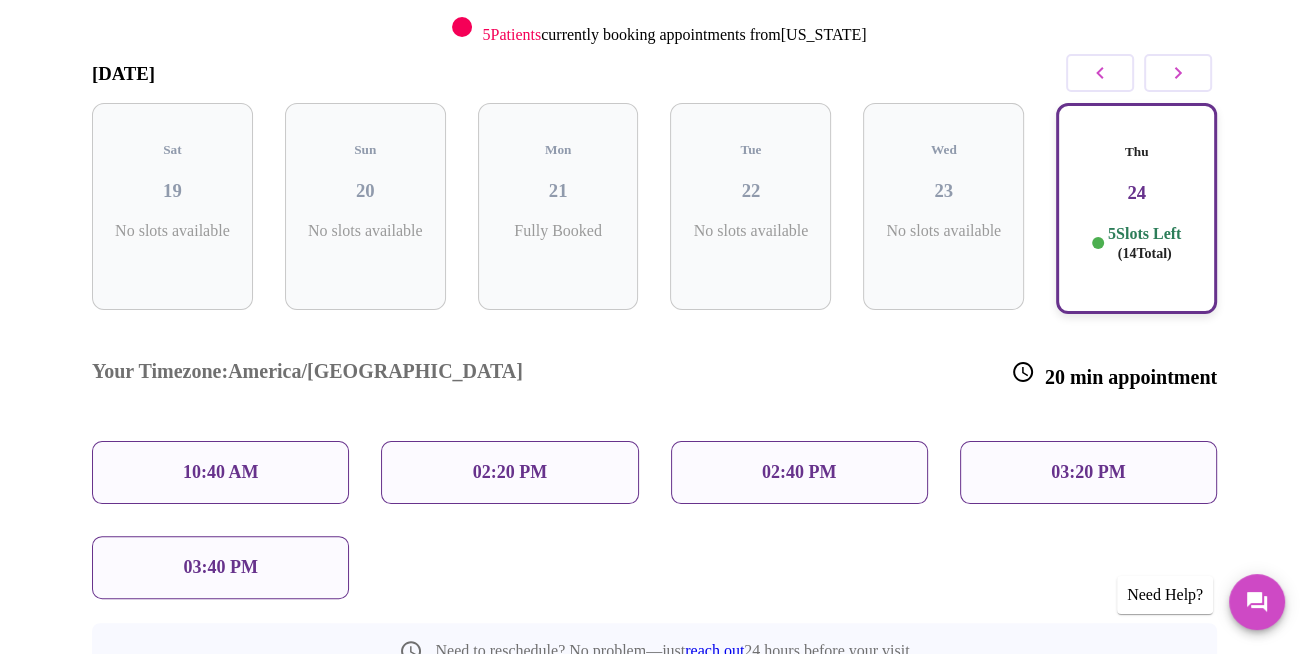 scroll, scrollTop: 312, scrollLeft: 0, axis: vertical 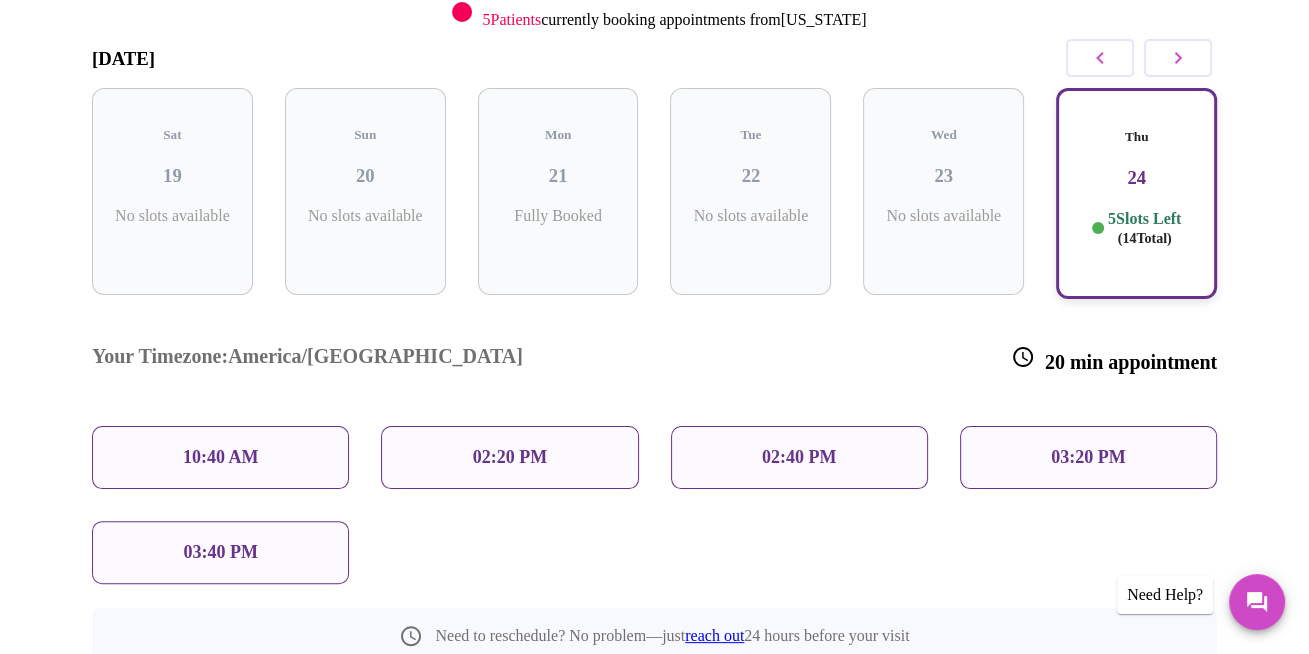 click on "03:20 PM" at bounding box center [1088, 457] 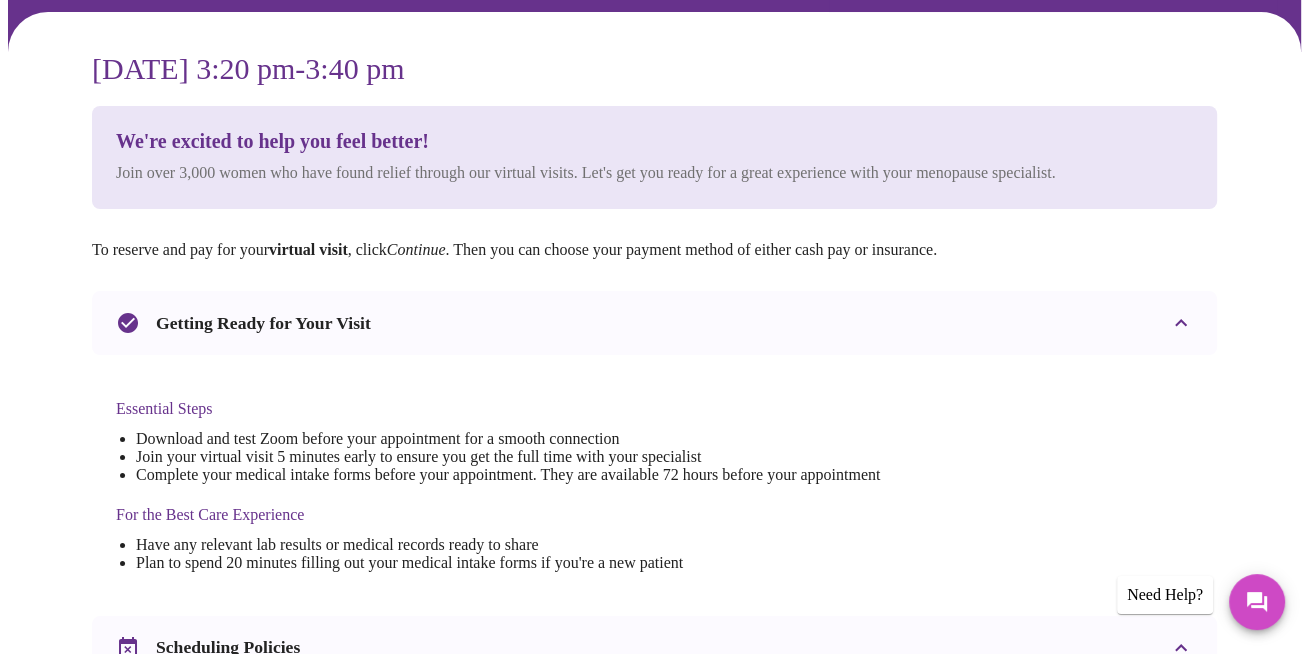 scroll, scrollTop: 0, scrollLeft: 0, axis: both 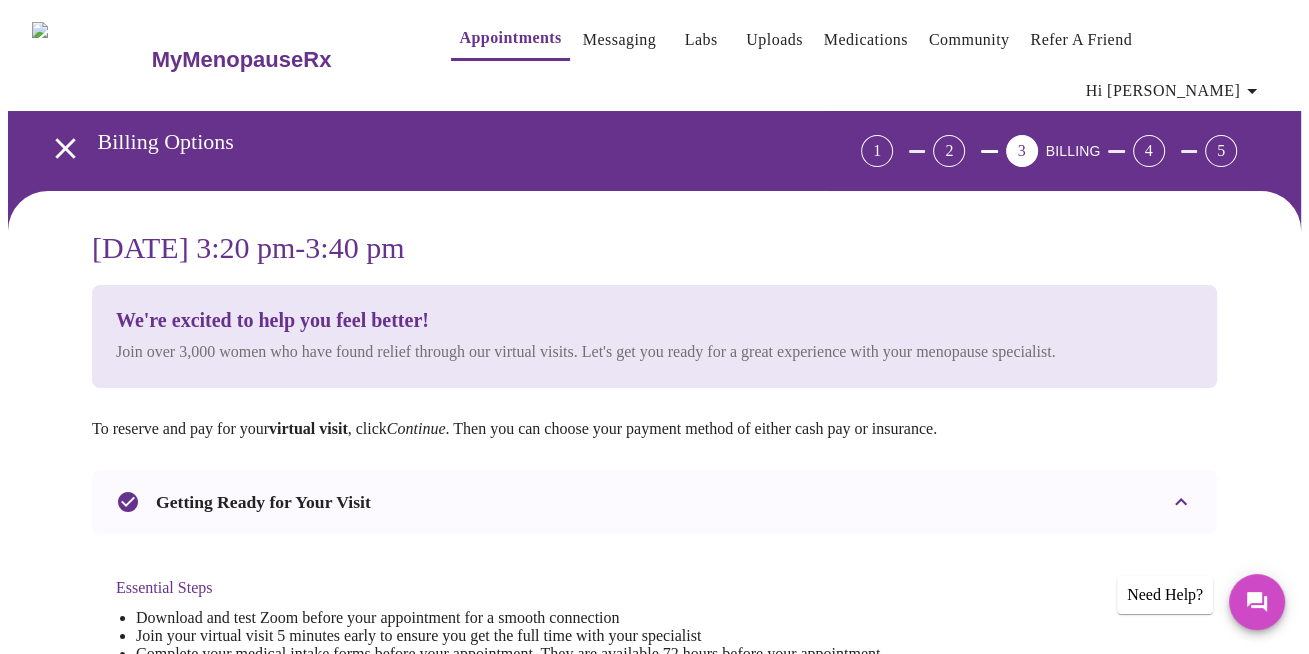click 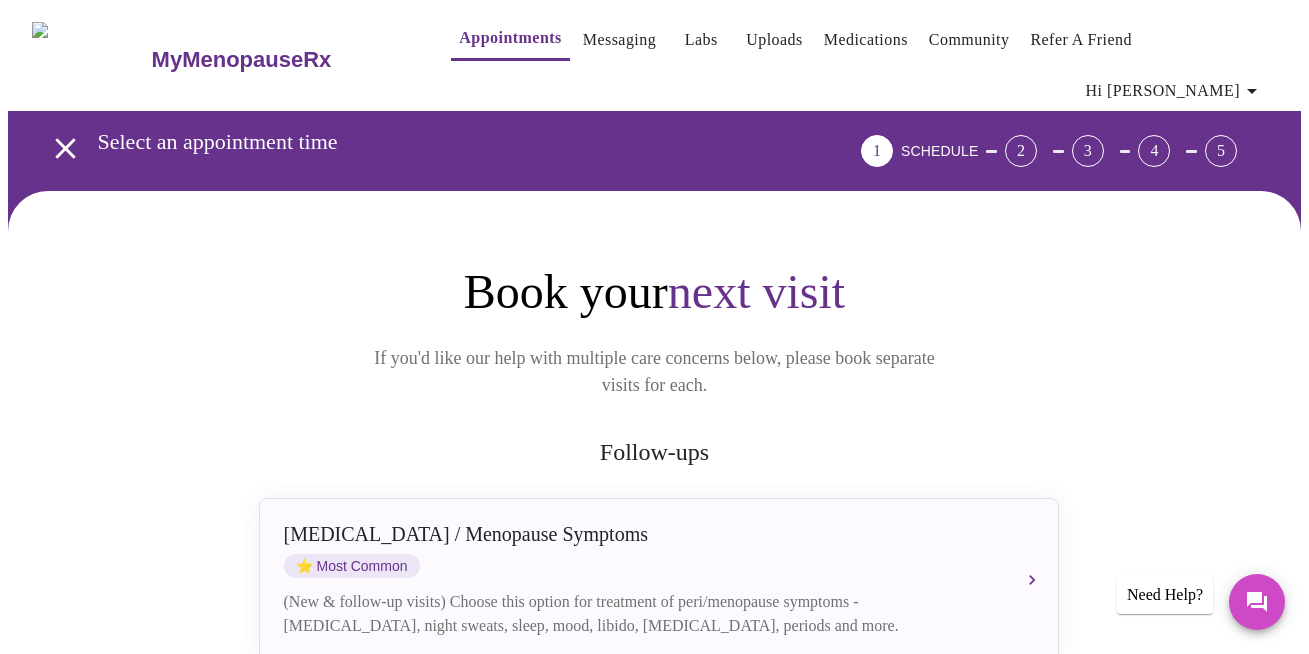 scroll, scrollTop: 0, scrollLeft: 0, axis: both 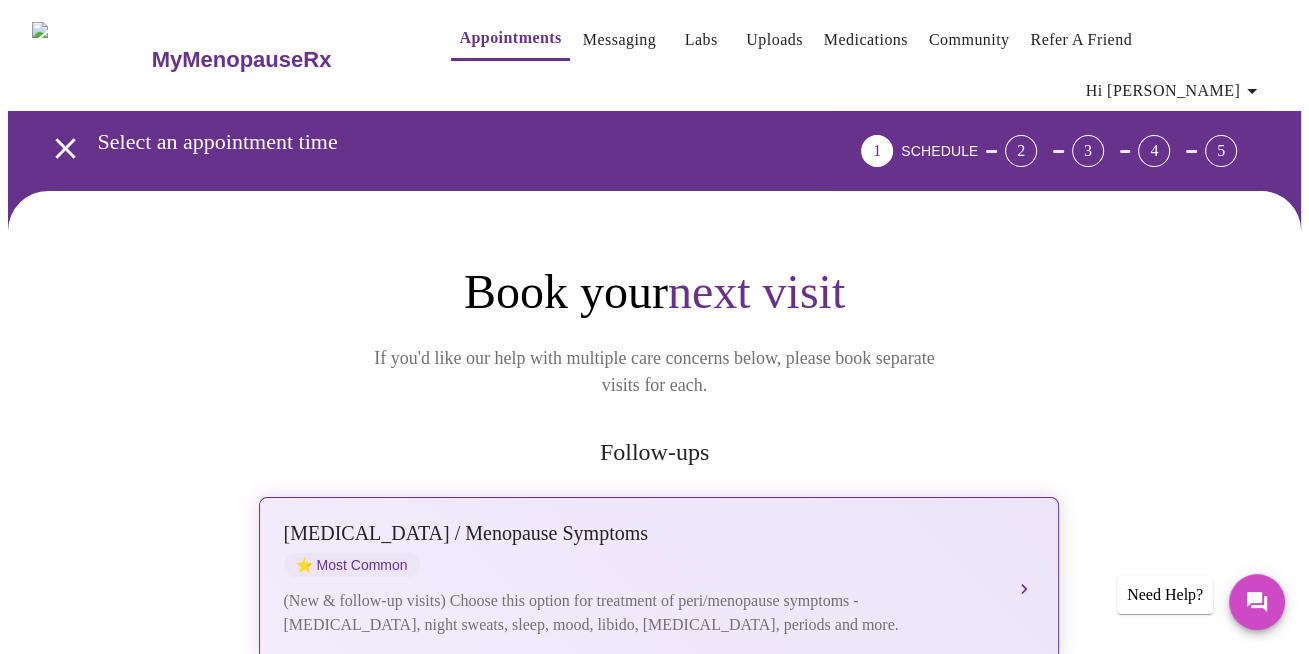 click on "(New & follow-up visits) Choose this option for treatment of peri/menopause symptoms - [MEDICAL_DATA], night sweats, sleep, mood, libido, [MEDICAL_DATA], periods and more." at bounding box center [639, 613] 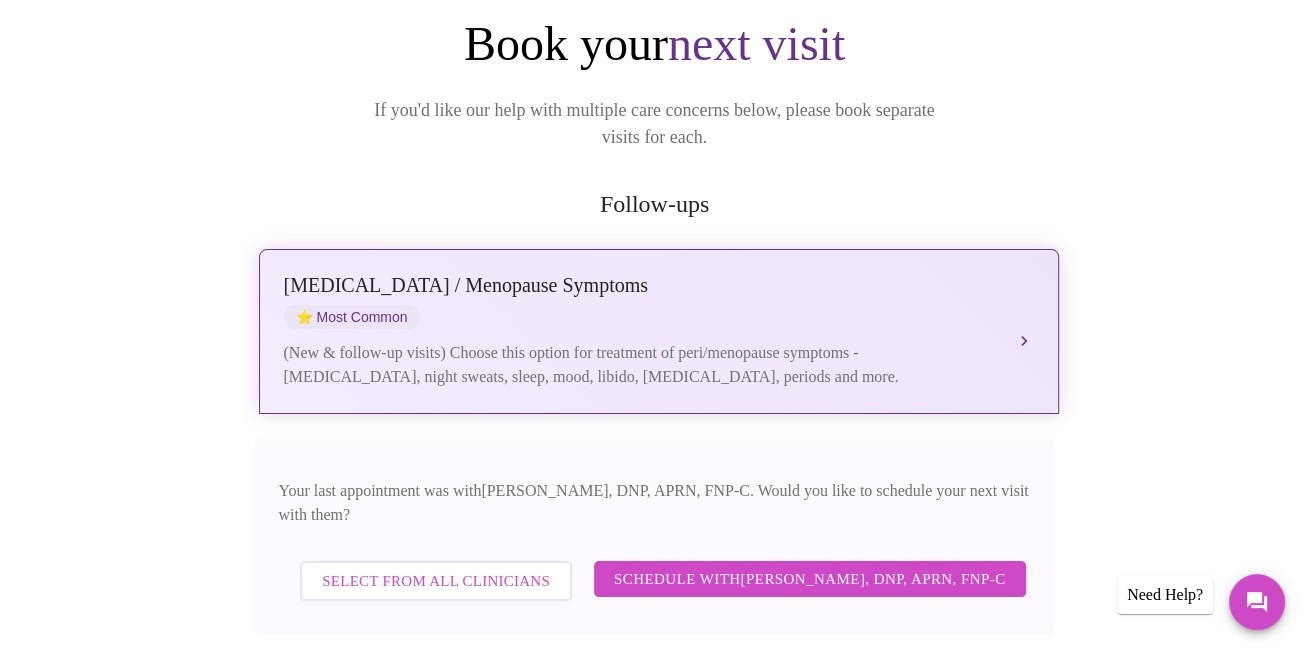 scroll, scrollTop: 362, scrollLeft: 0, axis: vertical 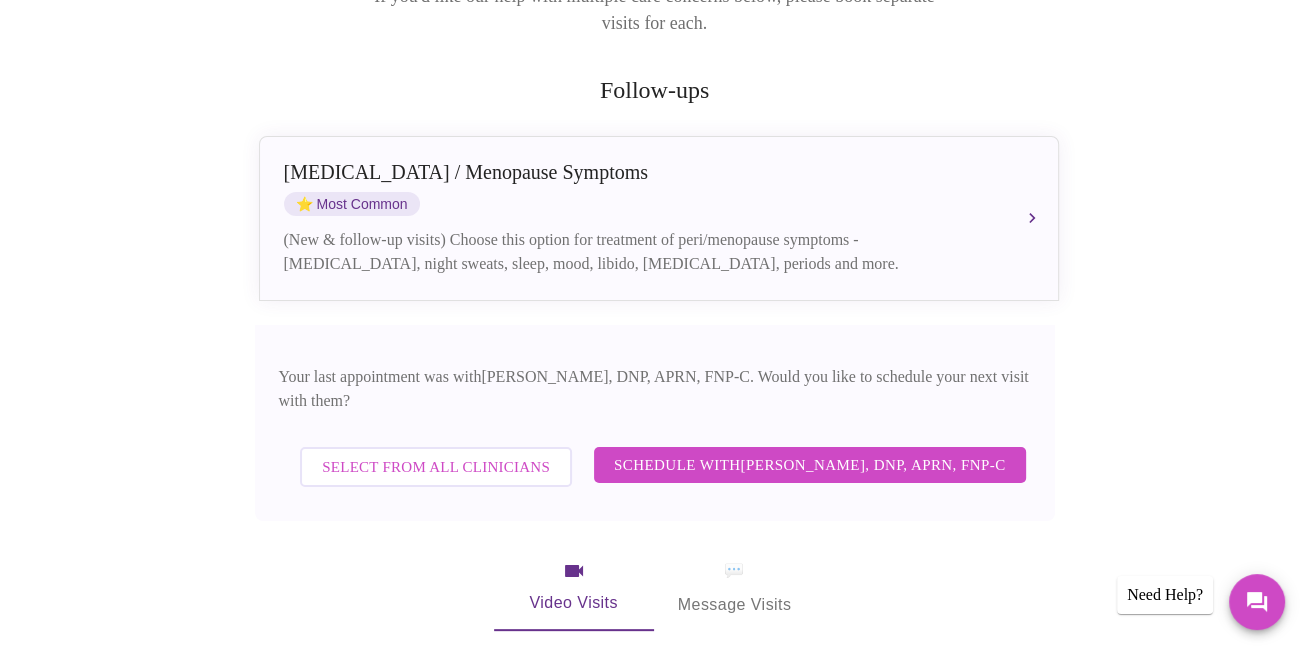 click on "Select from All Clinicians" at bounding box center (436, 467) 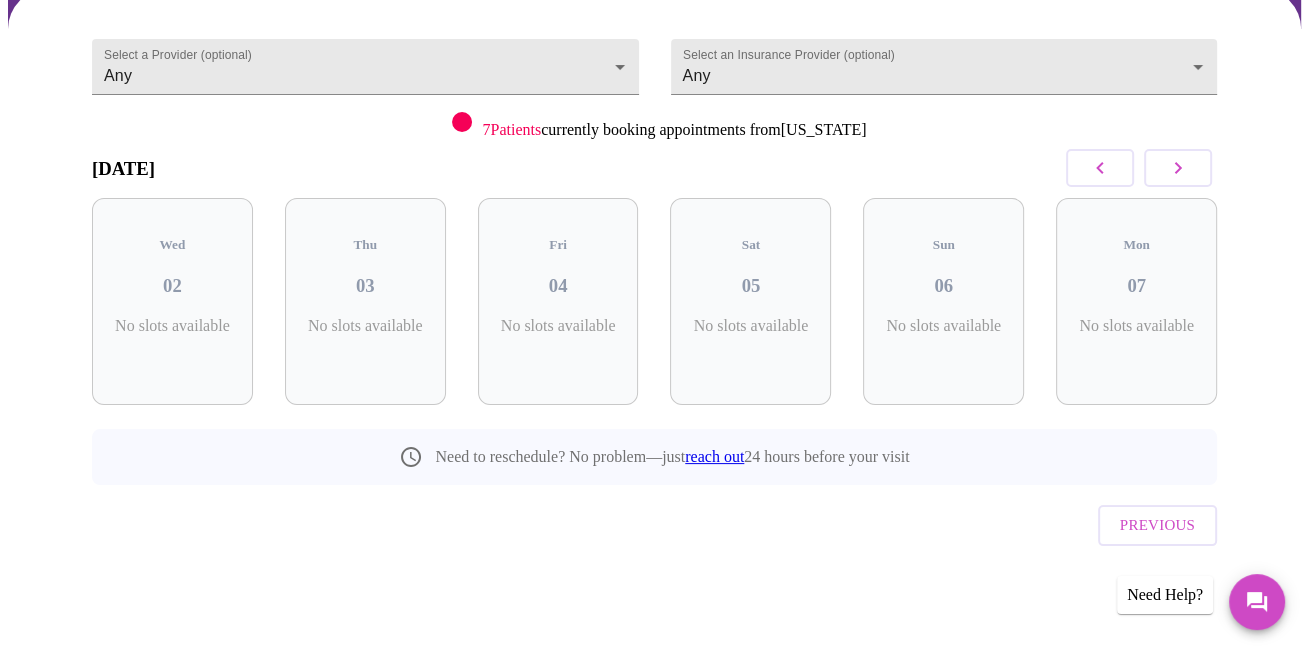 scroll, scrollTop: 131, scrollLeft: 0, axis: vertical 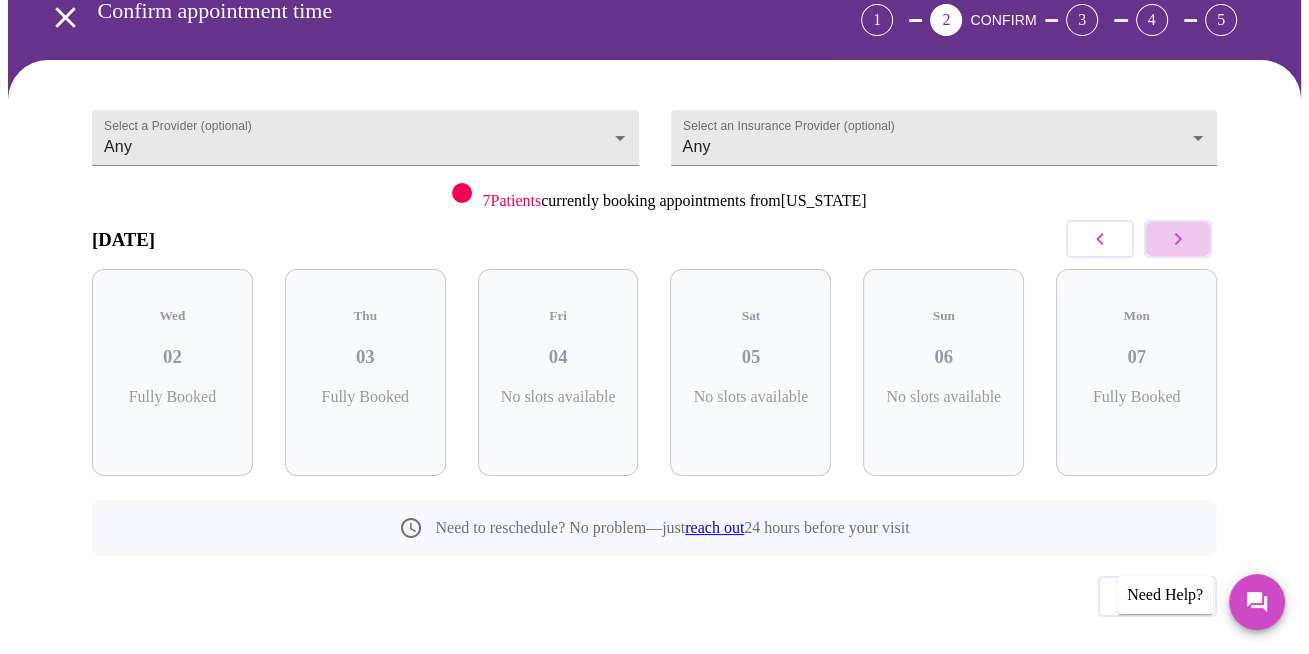 click at bounding box center (1178, 239) 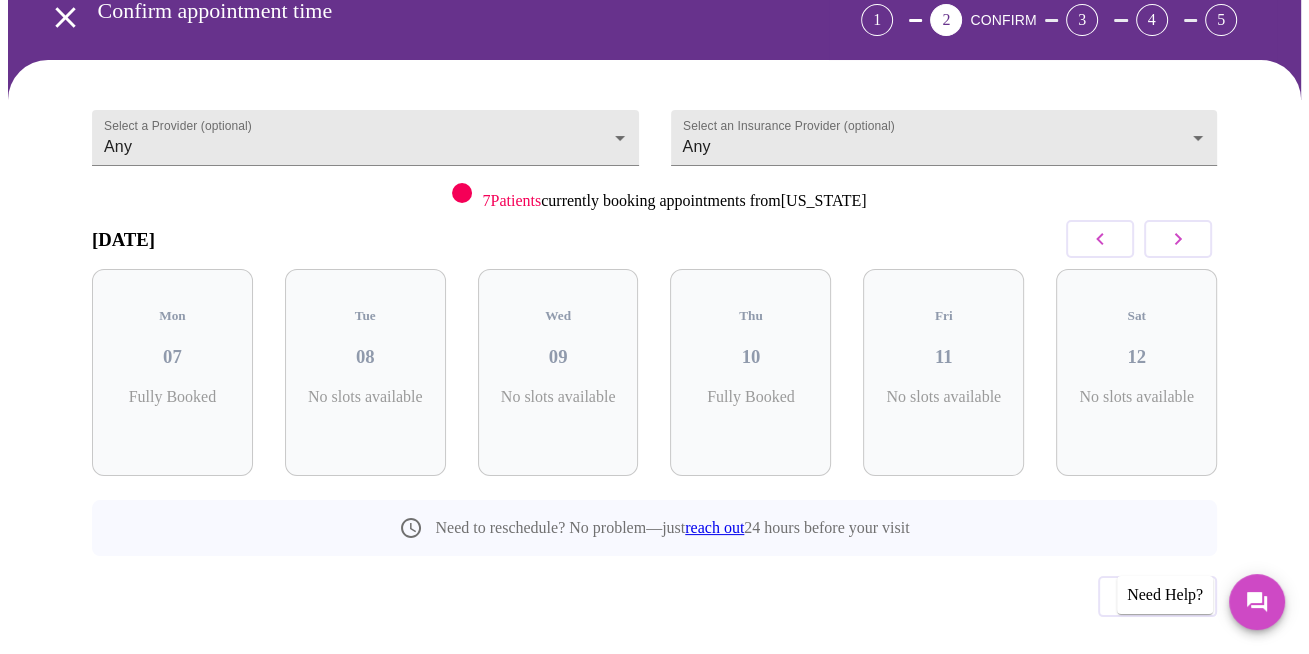 click at bounding box center (1178, 239) 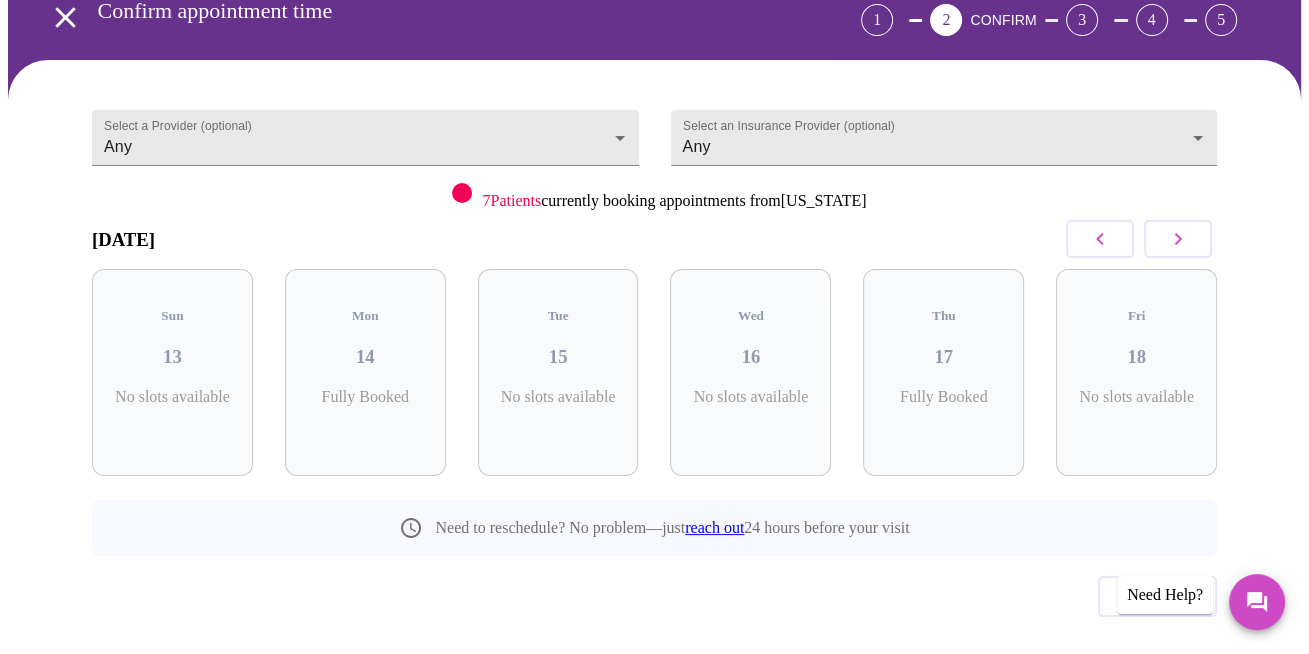 click at bounding box center (1178, 239) 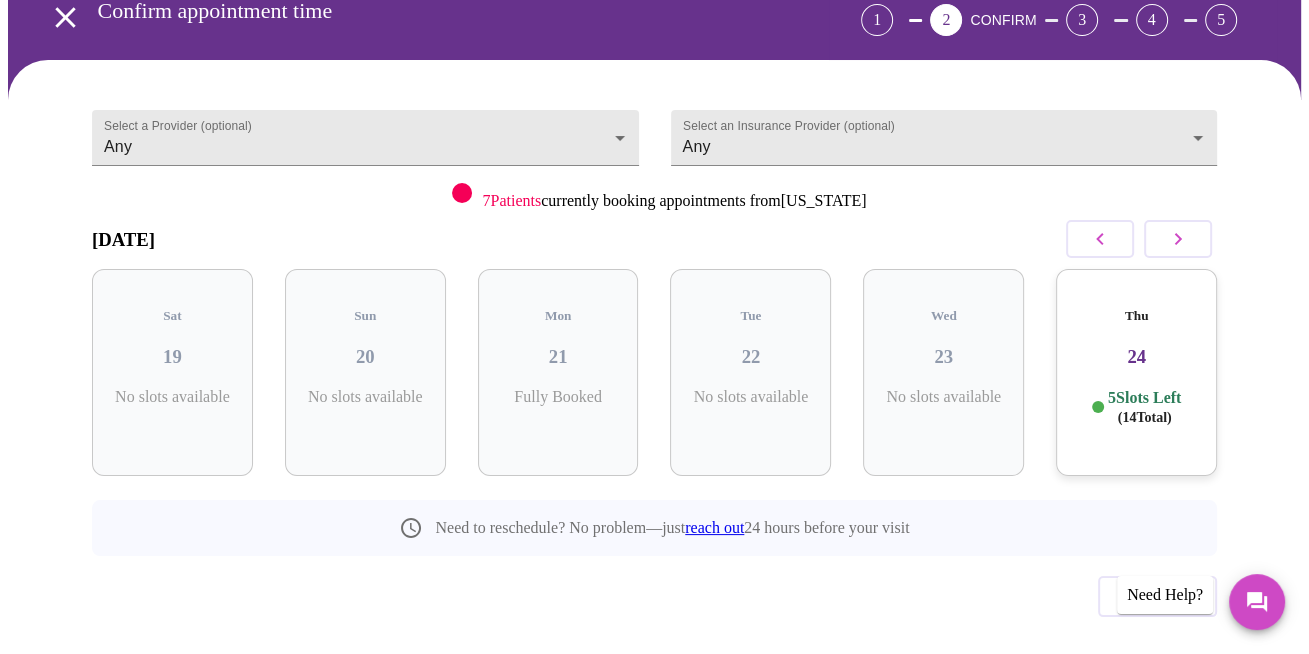 click on "24" at bounding box center [1136, 357] 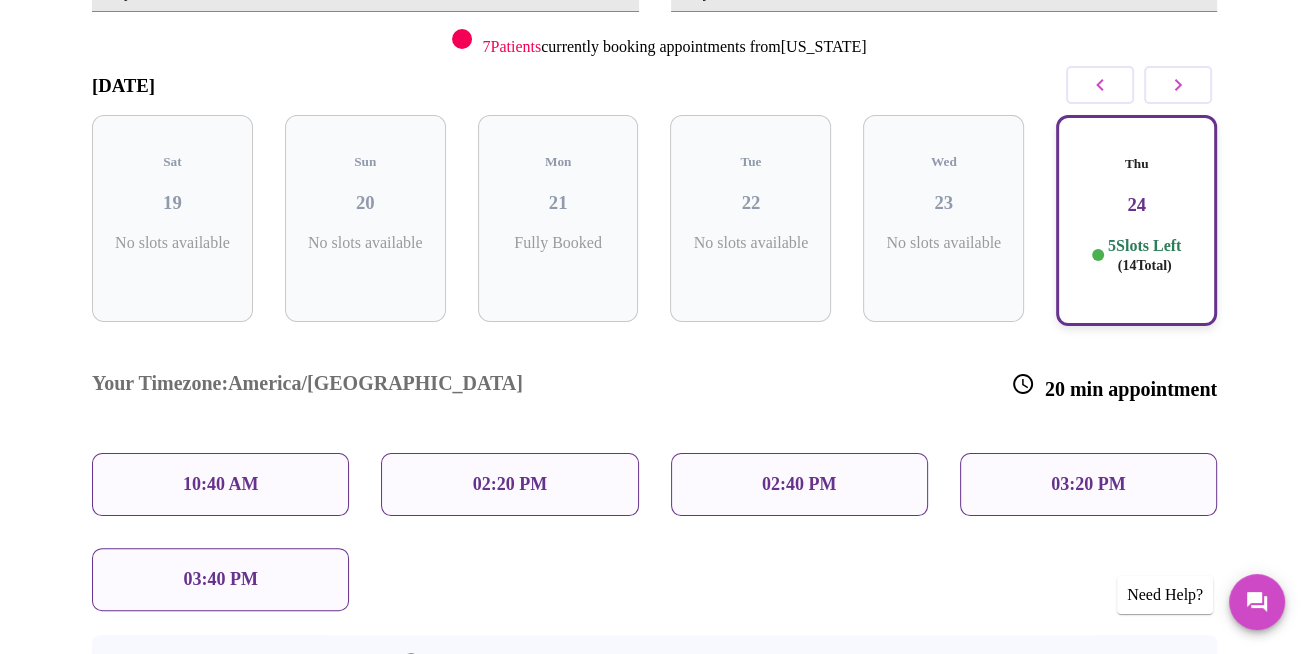 scroll, scrollTop: 317, scrollLeft: 0, axis: vertical 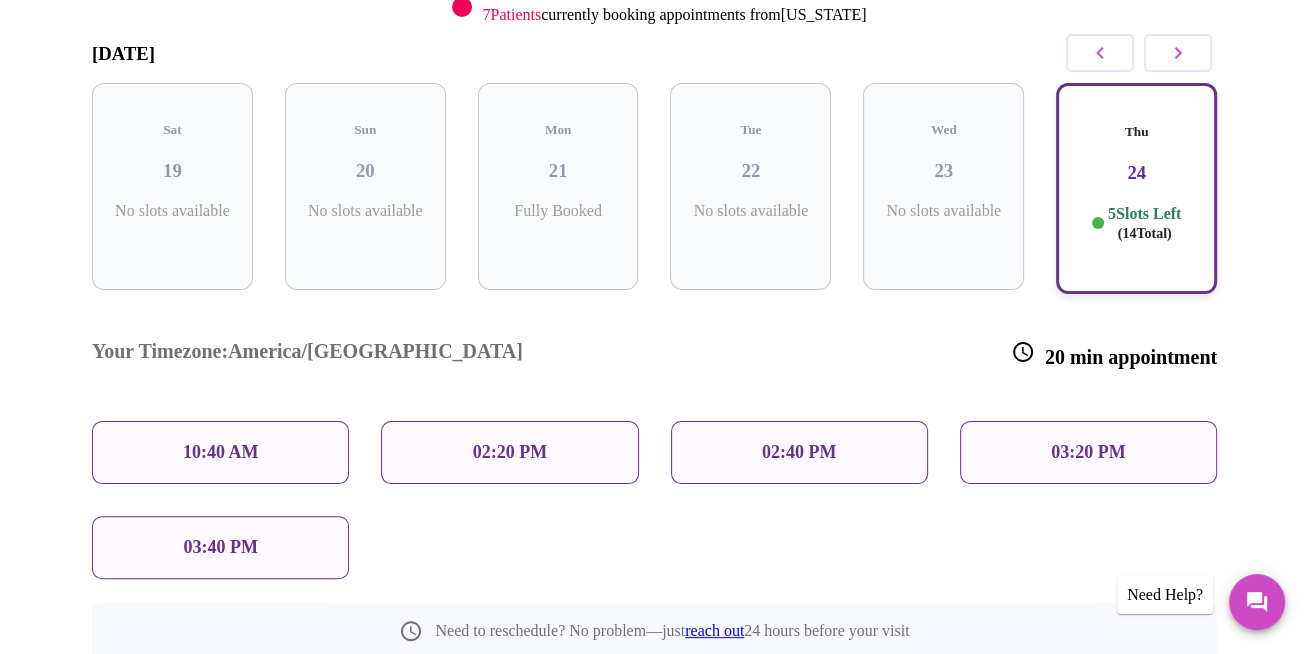 click on "03:20 PM" at bounding box center (1088, 452) 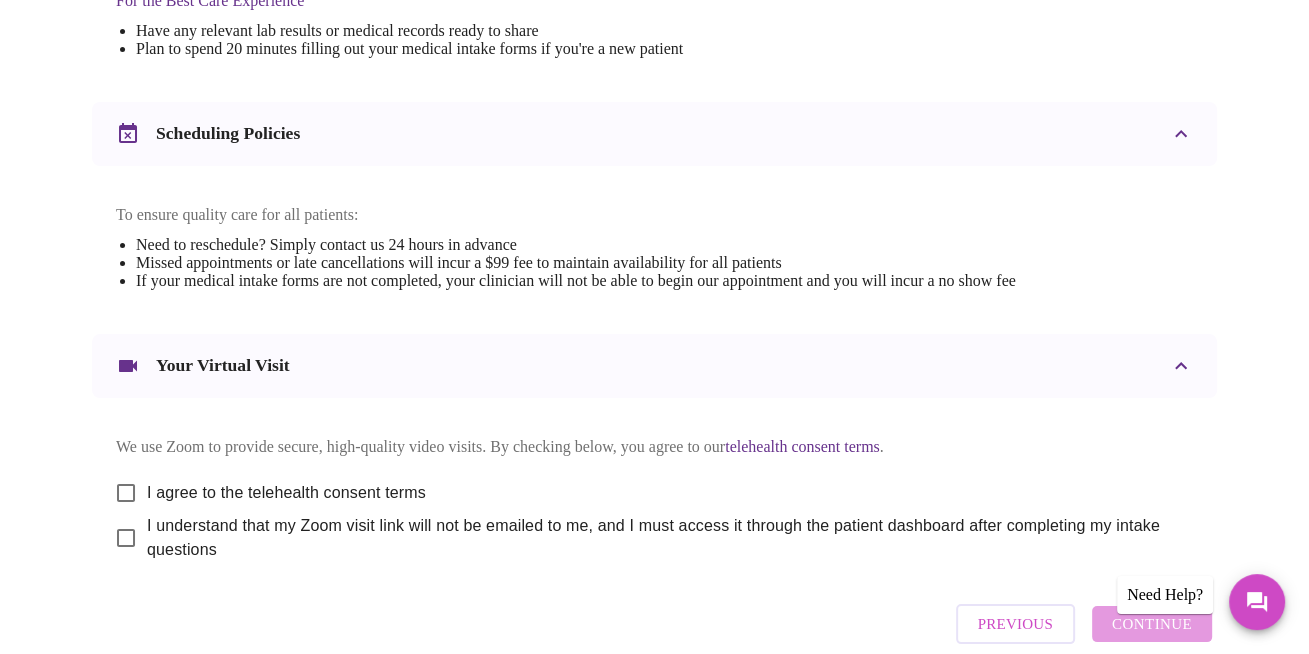 scroll, scrollTop: 777, scrollLeft: 0, axis: vertical 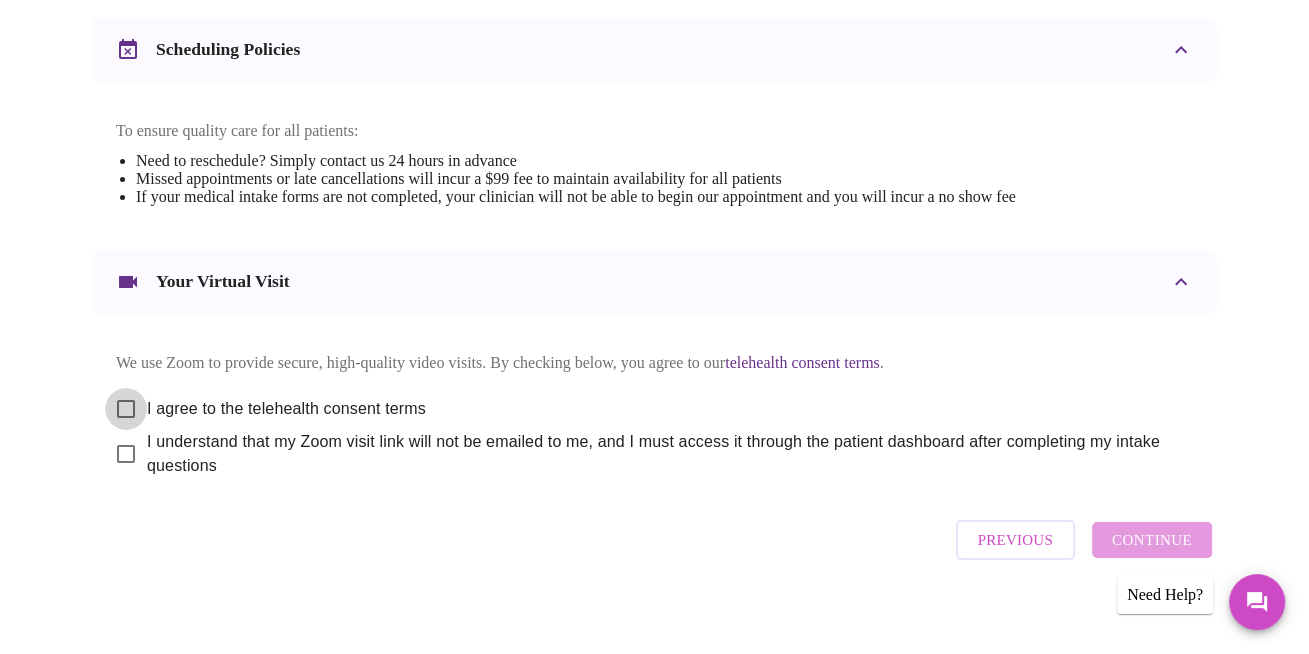 click on "I agree to the telehealth consent terms" at bounding box center [126, 409] 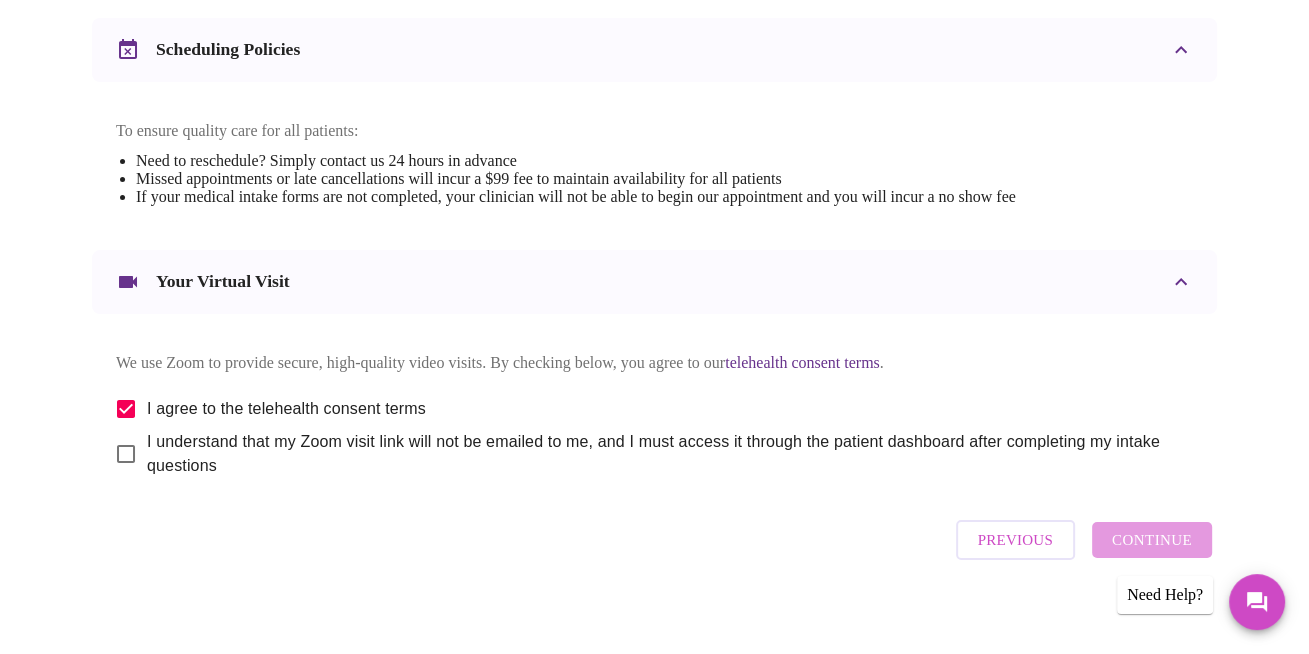 click on "I understand that my Zoom visit link will not be emailed to me, and I must access it through the patient dashboard after completing my intake questions" at bounding box center (126, 454) 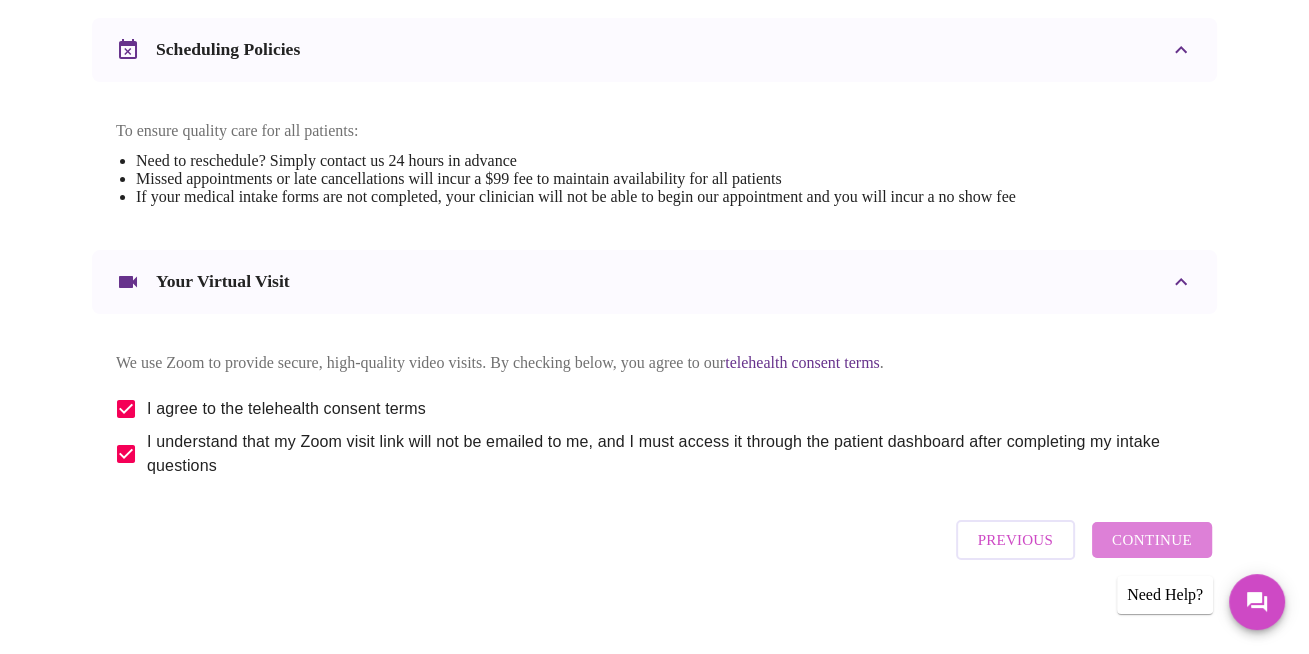 click on "Continue" at bounding box center [1152, 540] 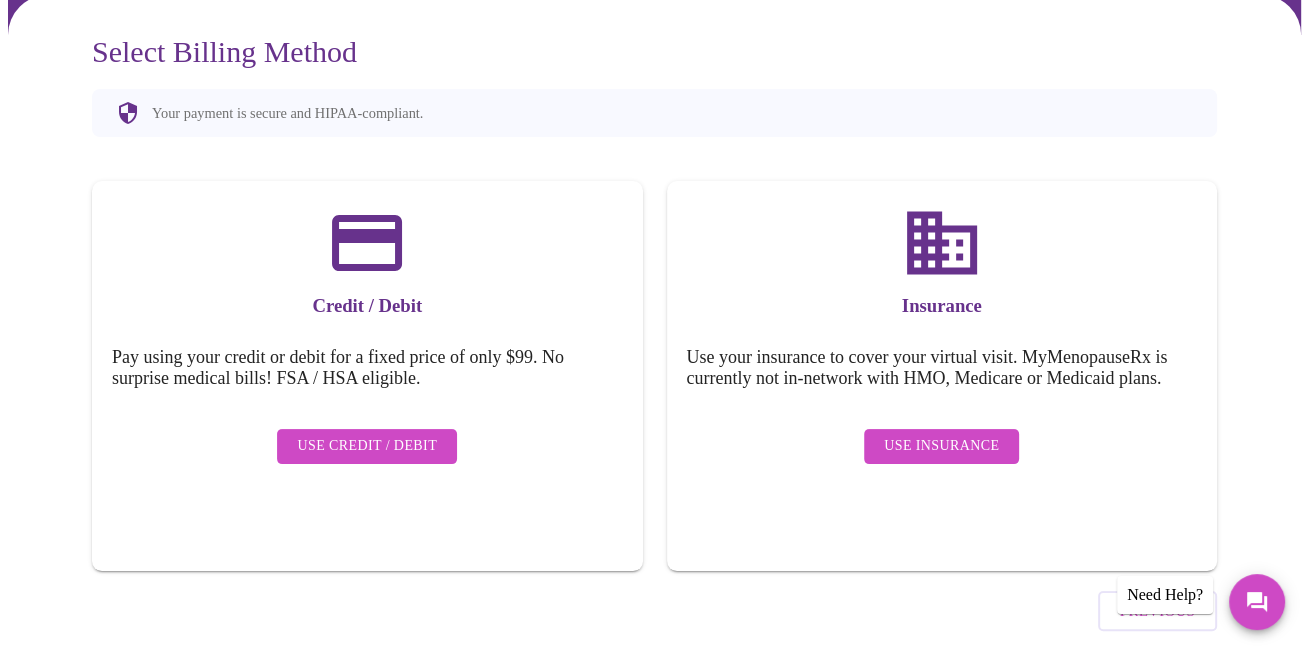 click on "Use Insurance" at bounding box center (941, 446) 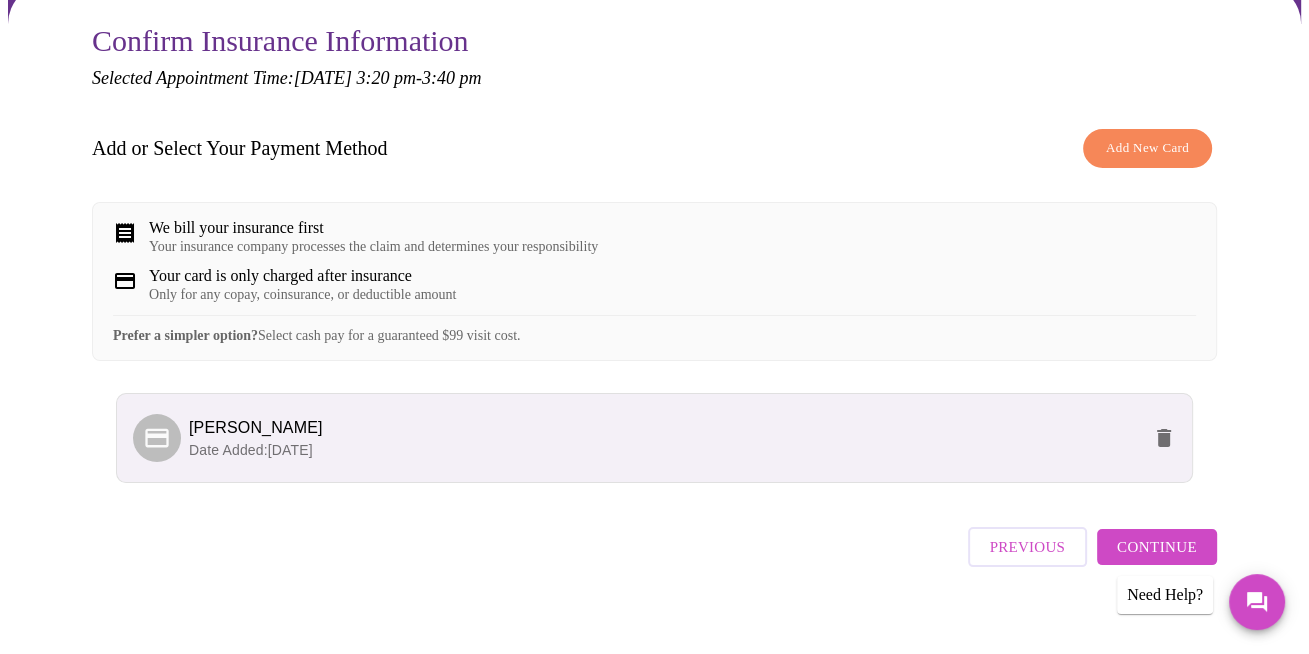 scroll, scrollTop: 211, scrollLeft: 0, axis: vertical 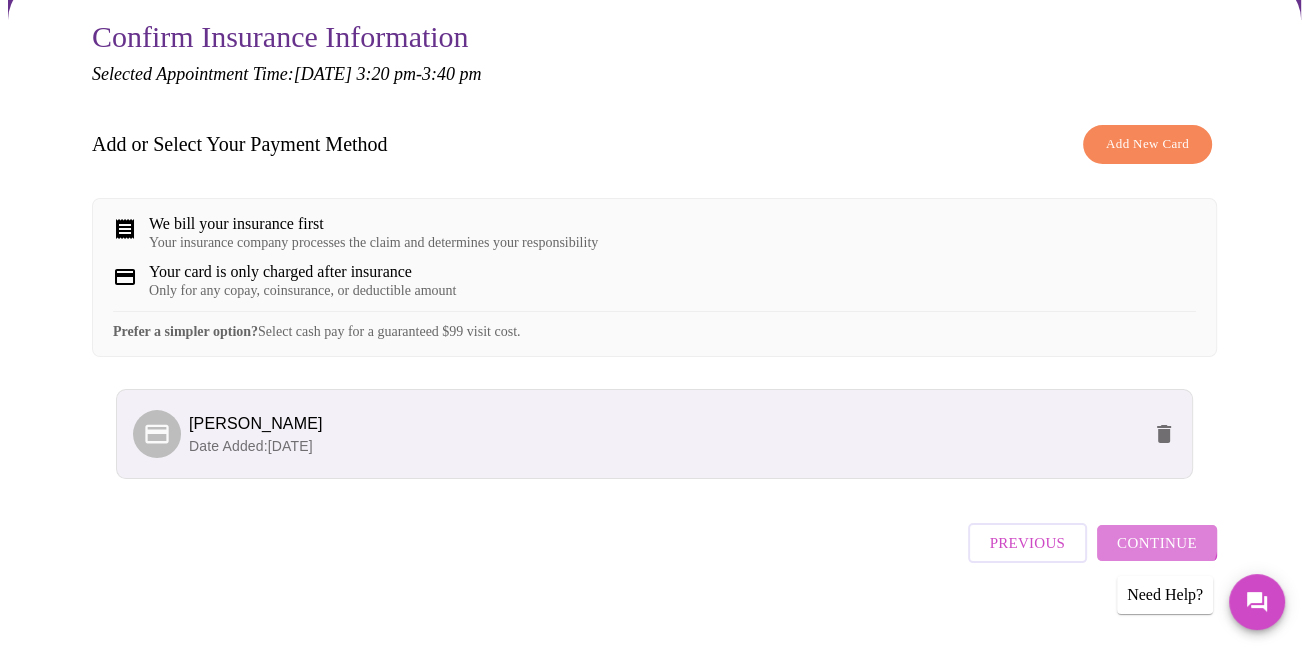 click on "Continue" at bounding box center (1157, 543) 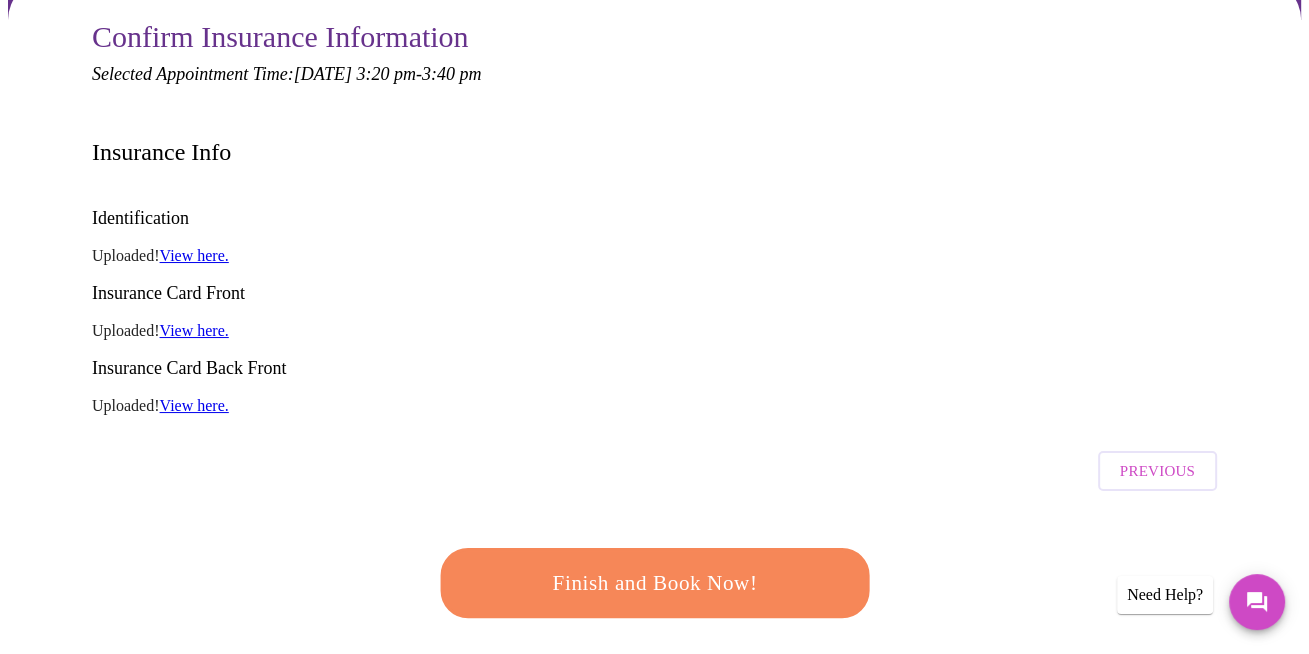 click on "Finish and Book Now!" at bounding box center (655, 583) 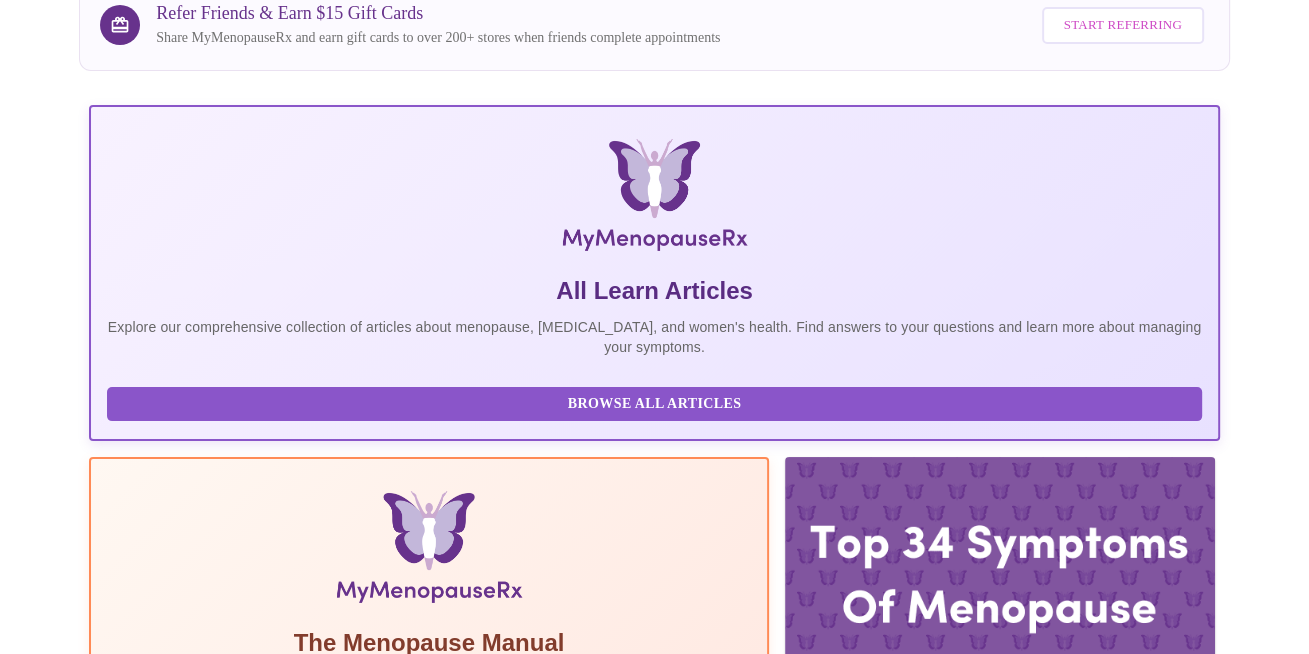 scroll, scrollTop: 0, scrollLeft: 0, axis: both 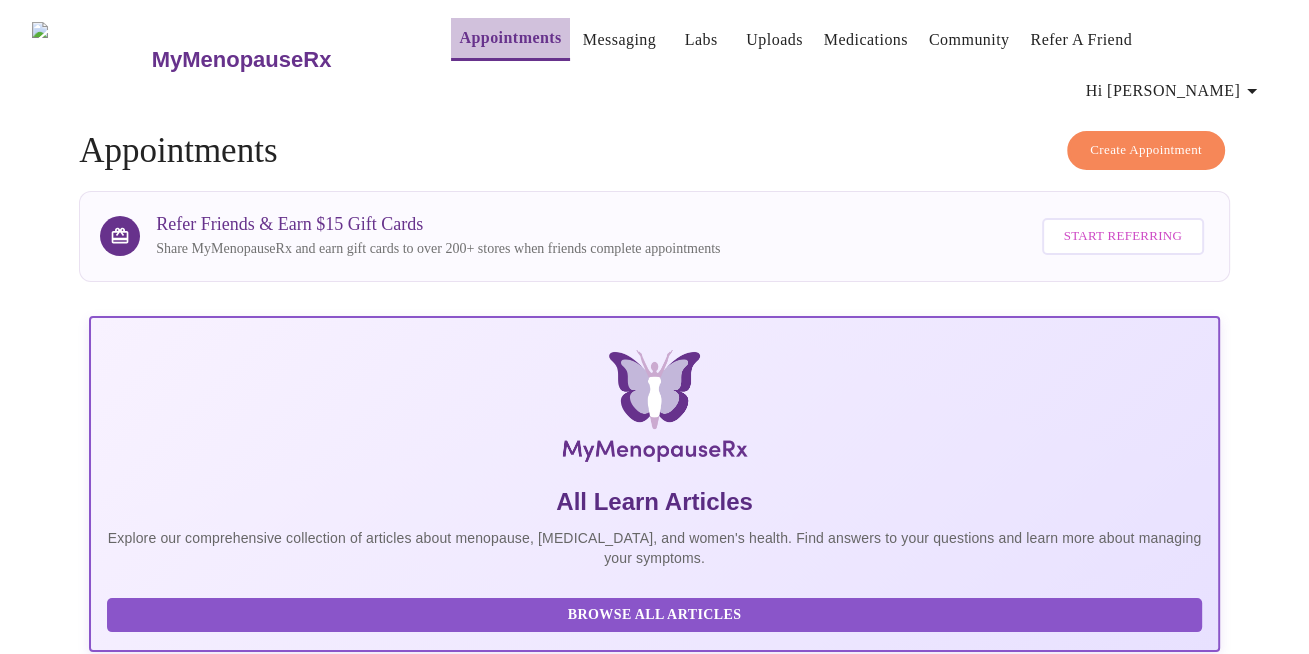 click on "Appointments" at bounding box center [510, 38] 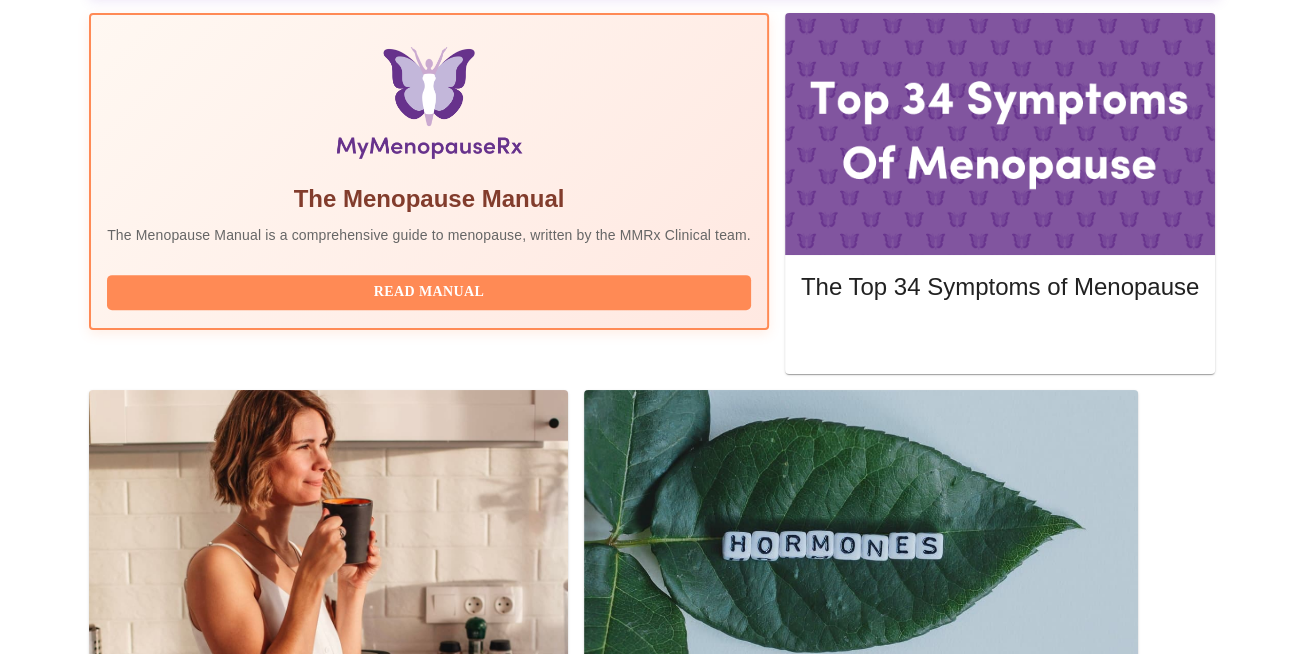 scroll, scrollTop: 656, scrollLeft: 0, axis: vertical 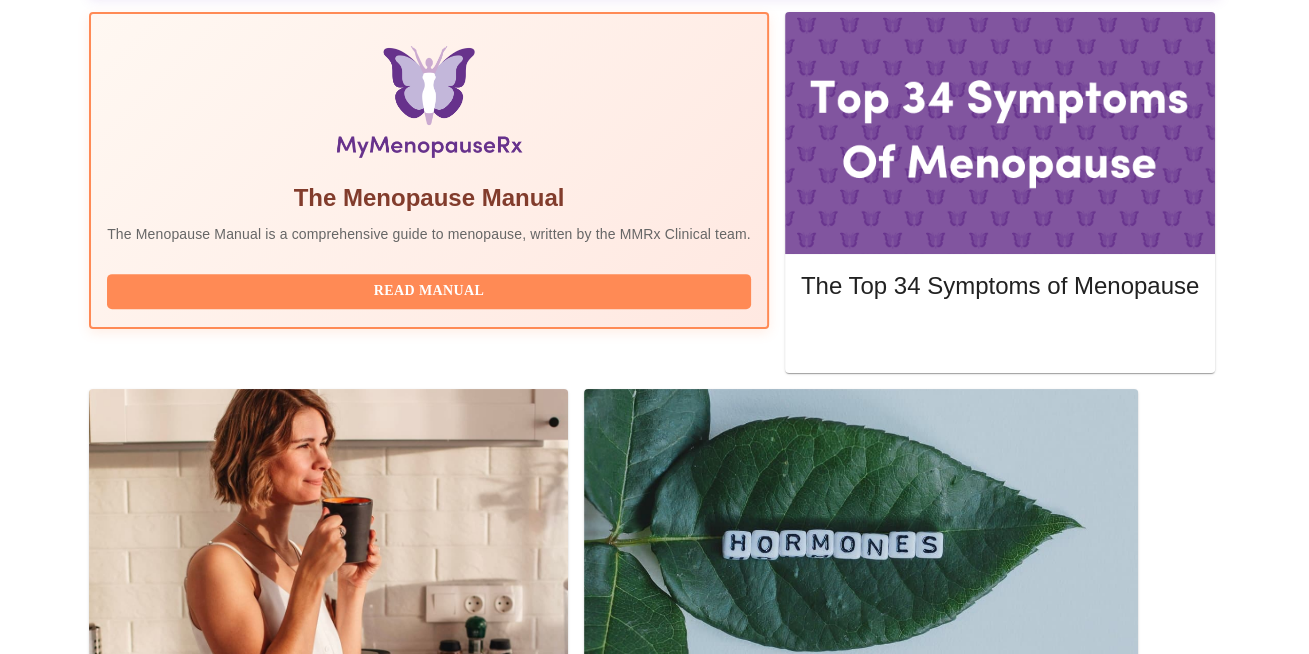 click on "Reschedule" at bounding box center (1139, 1596) 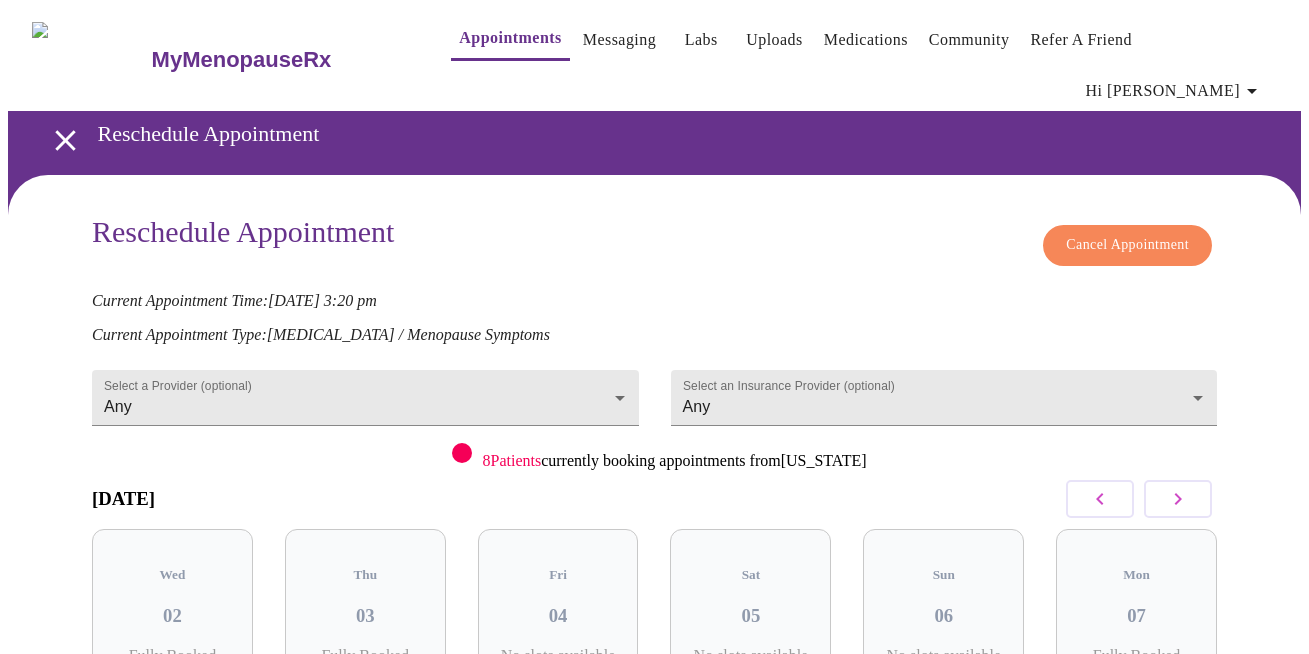 scroll, scrollTop: 0, scrollLeft: 0, axis: both 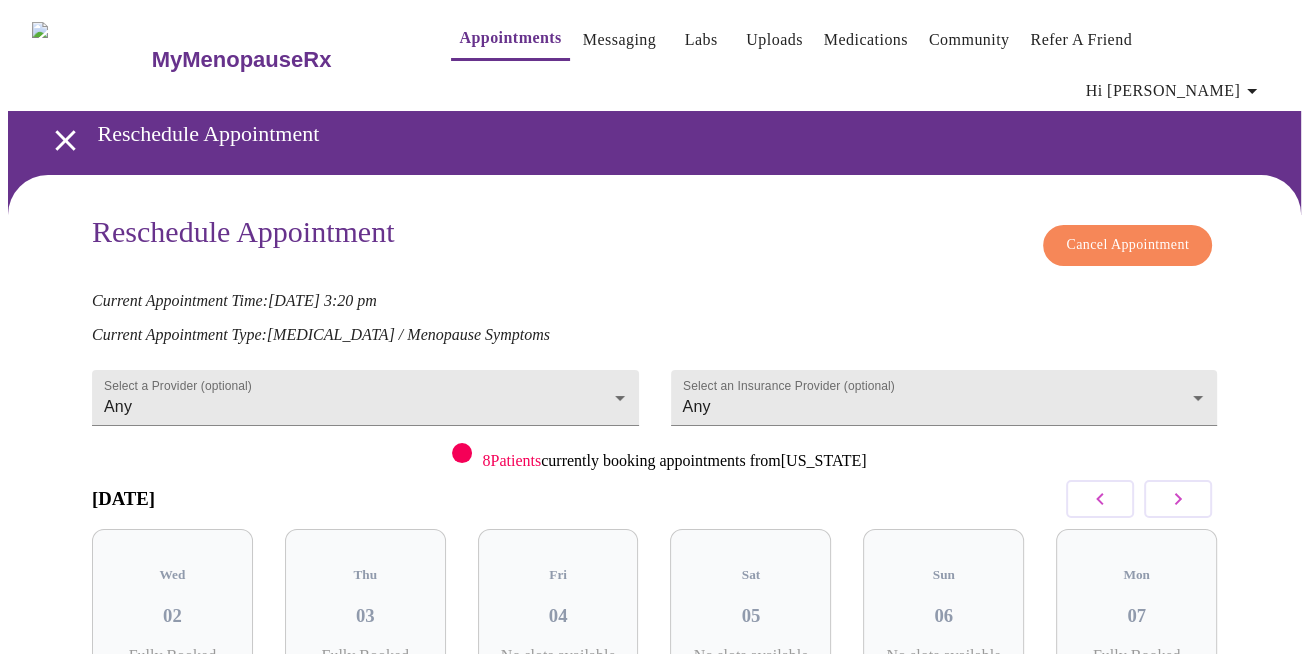 click 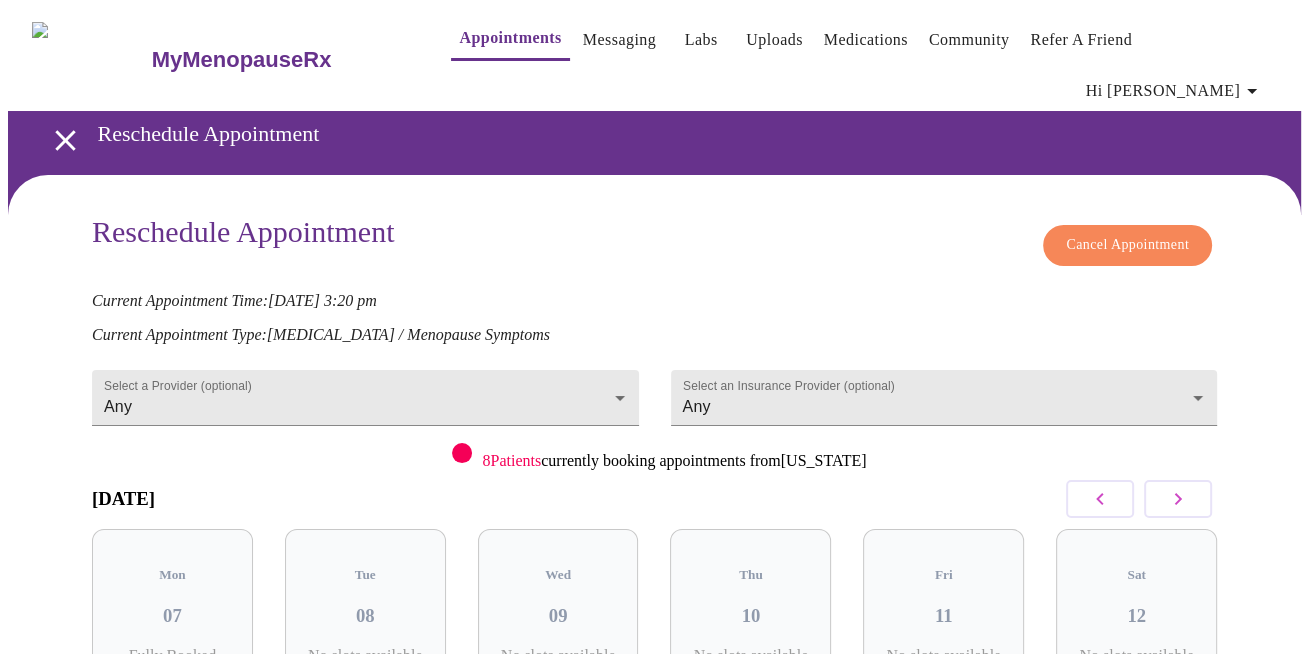 click 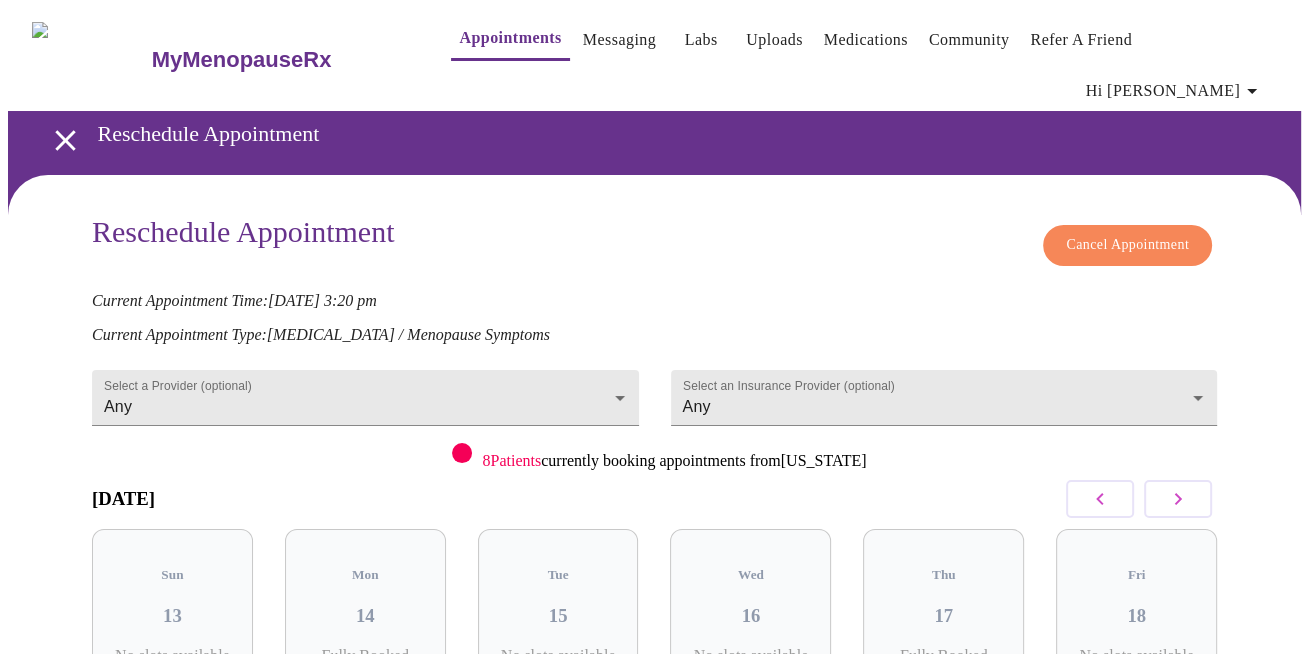 click 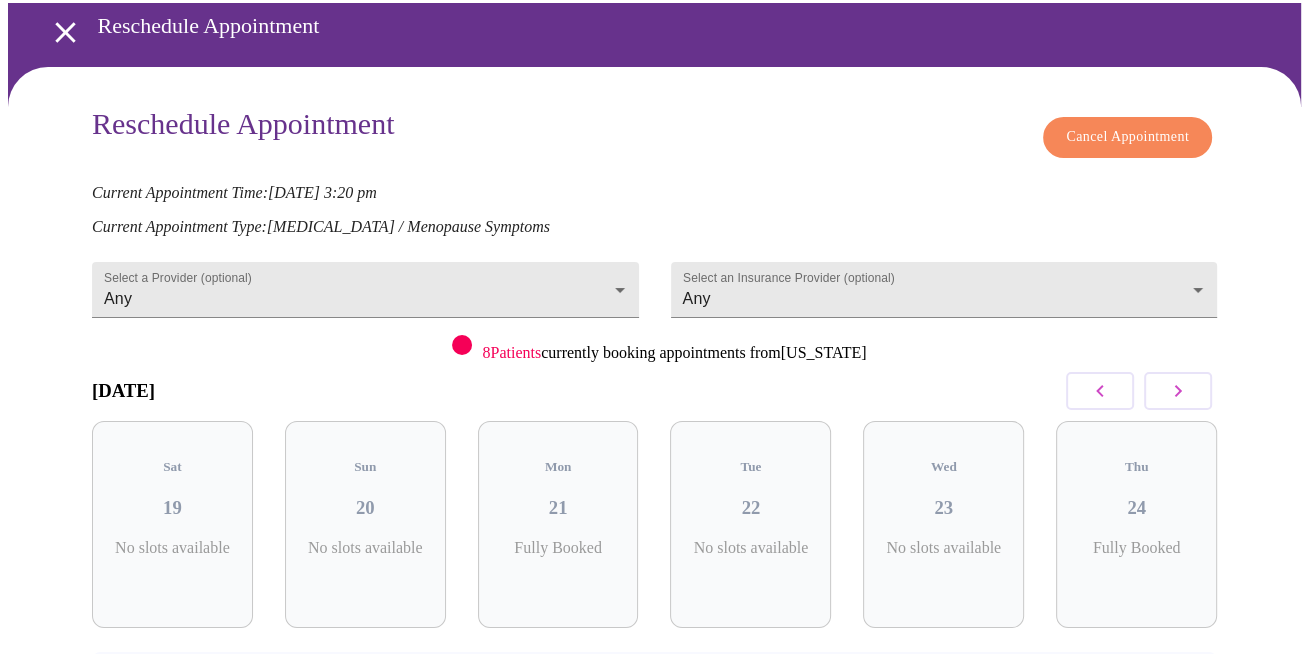 scroll, scrollTop: 127, scrollLeft: 0, axis: vertical 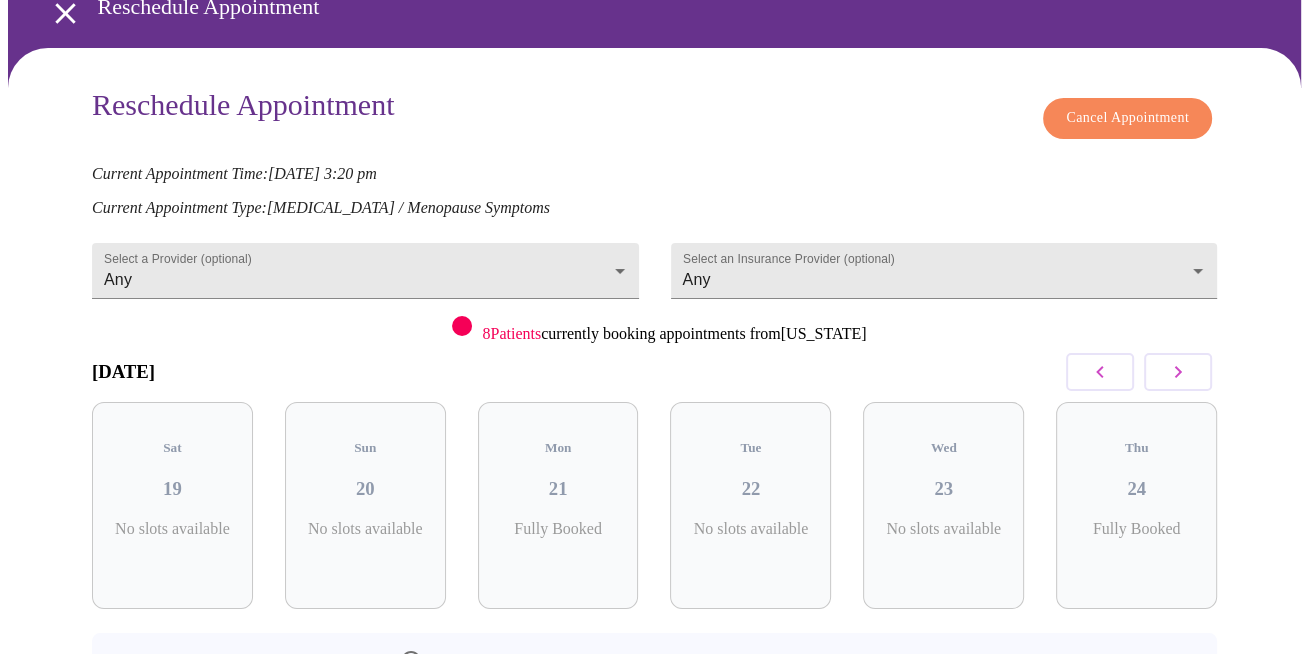 click on "Fully Booked" at bounding box center [1136, 529] 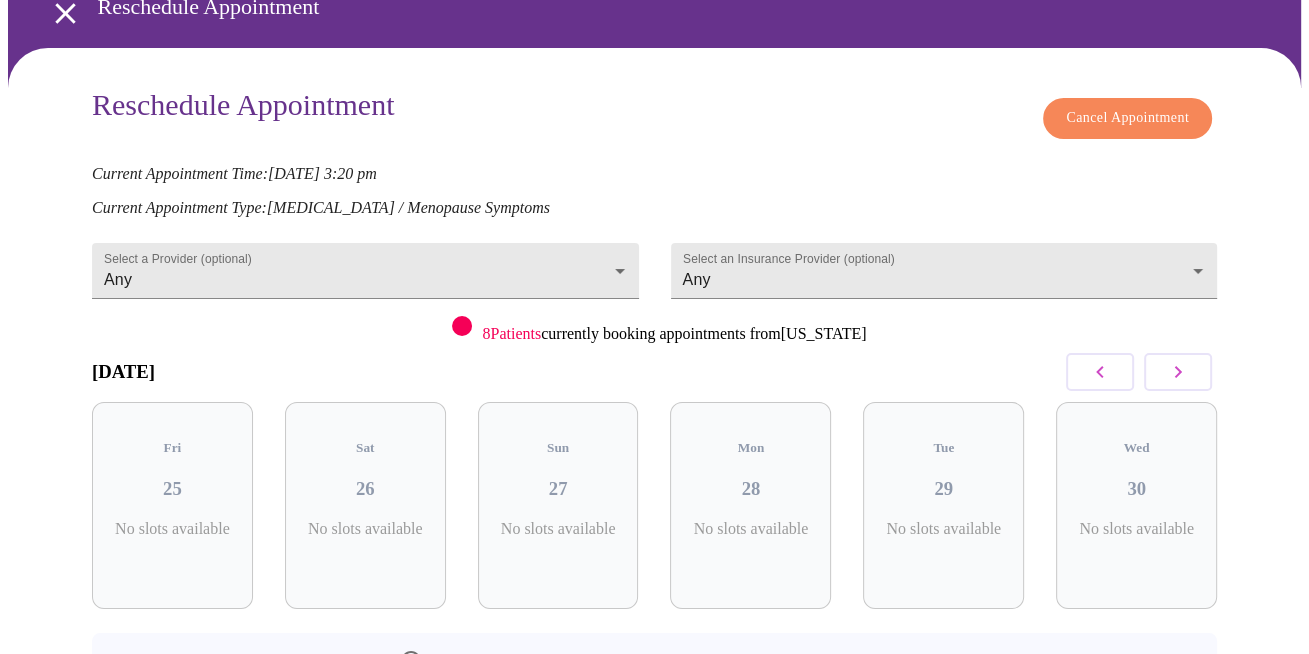 click 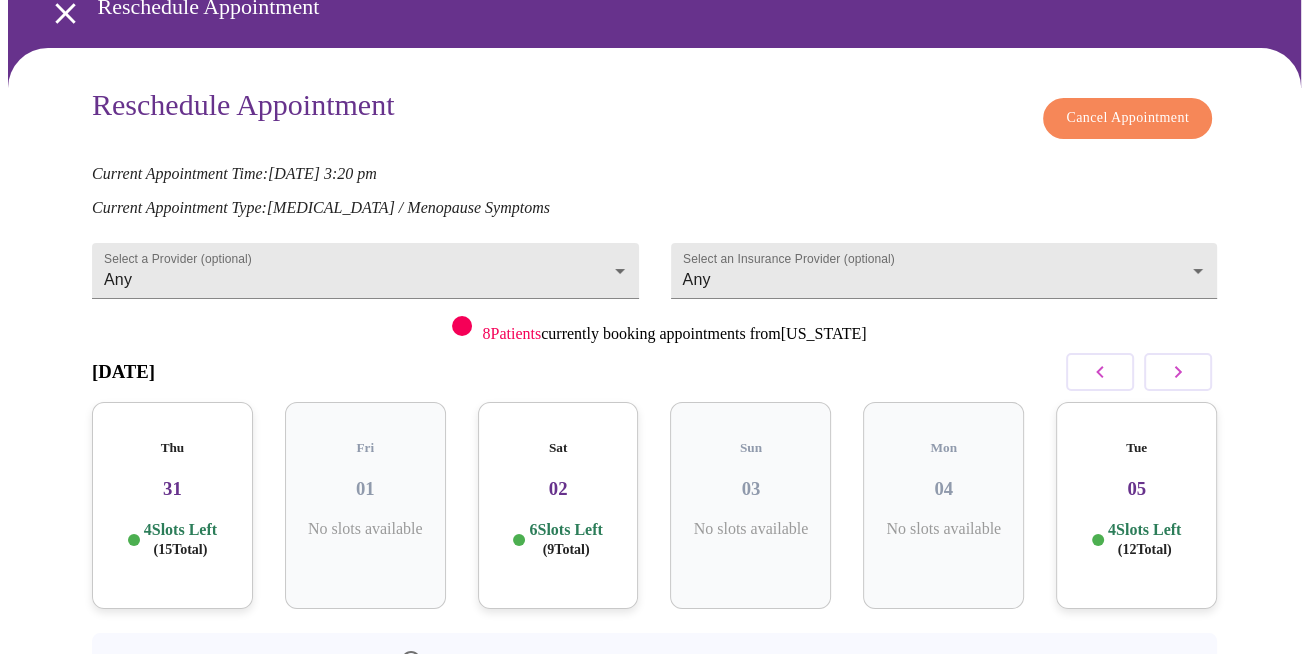 click on "4  Slots Left ( 15  Total)" at bounding box center (180, 539) 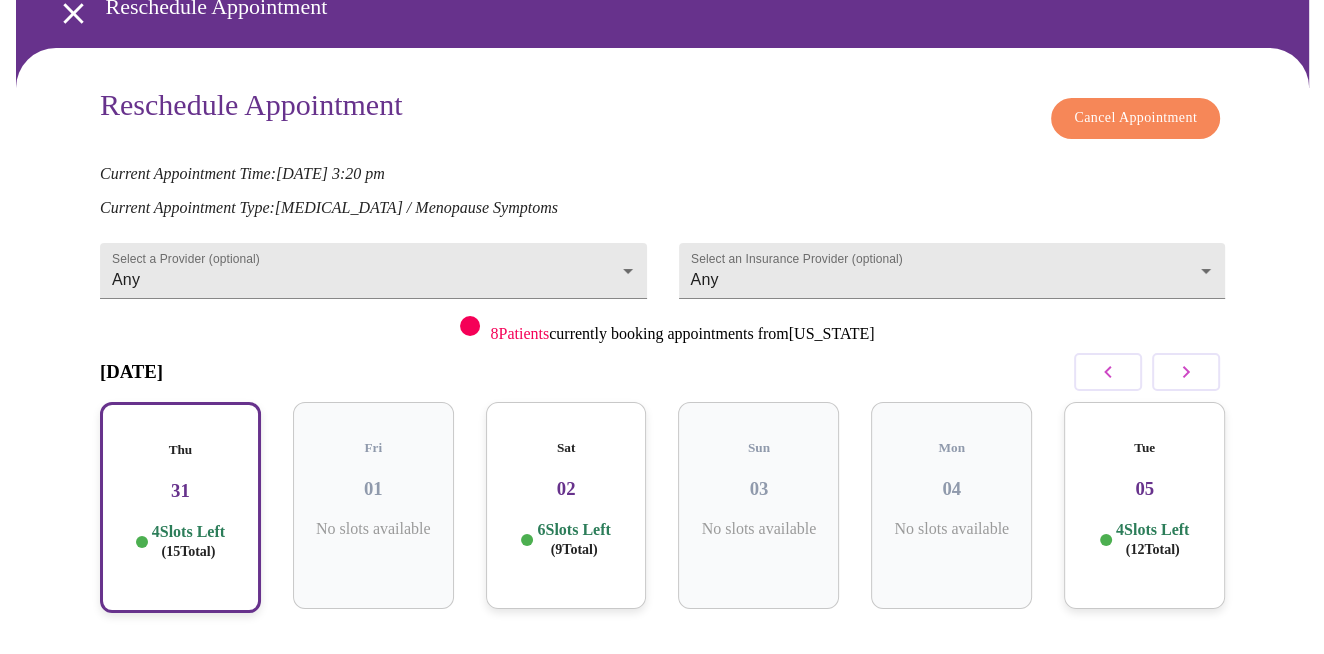 scroll, scrollTop: 348, scrollLeft: 0, axis: vertical 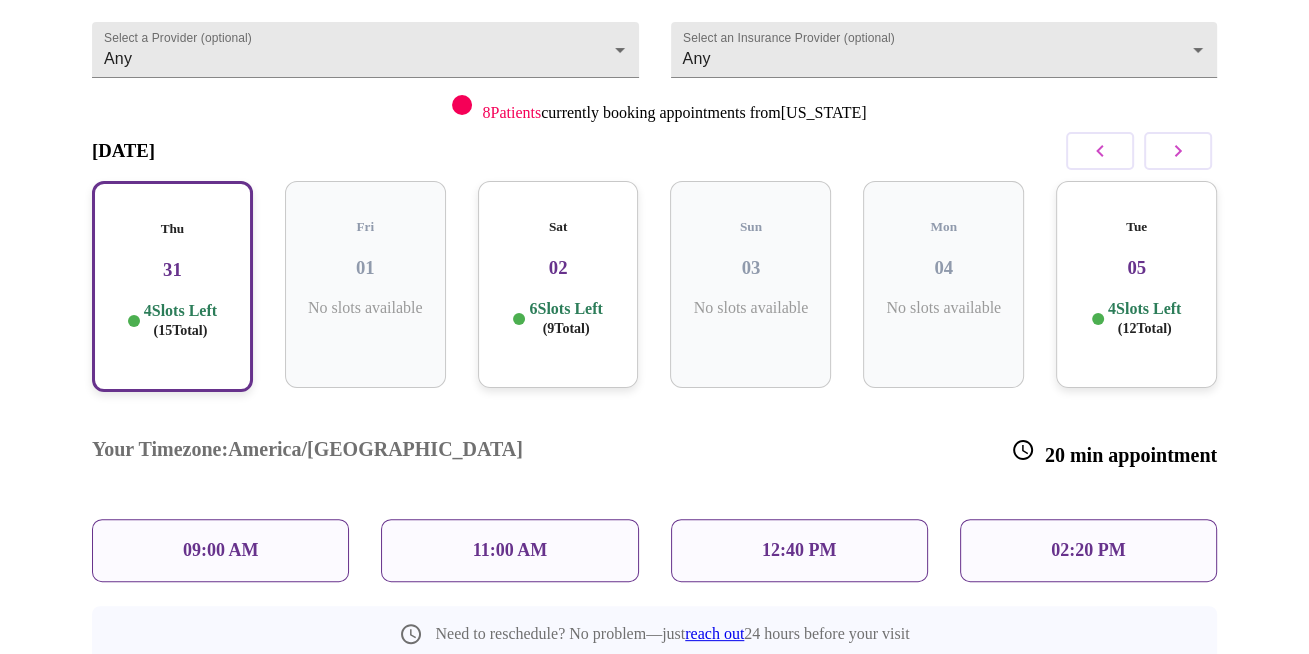 click on "09:00 AM" at bounding box center (221, 550) 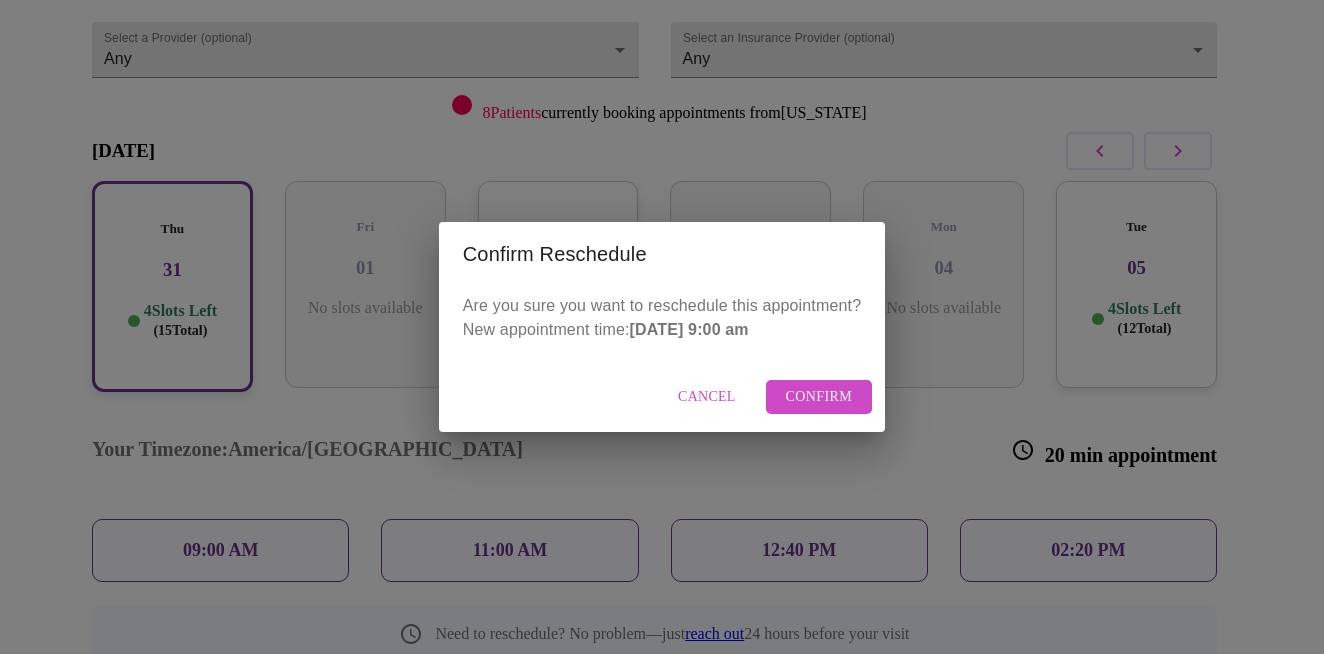 click on "Confirm" at bounding box center (819, 397) 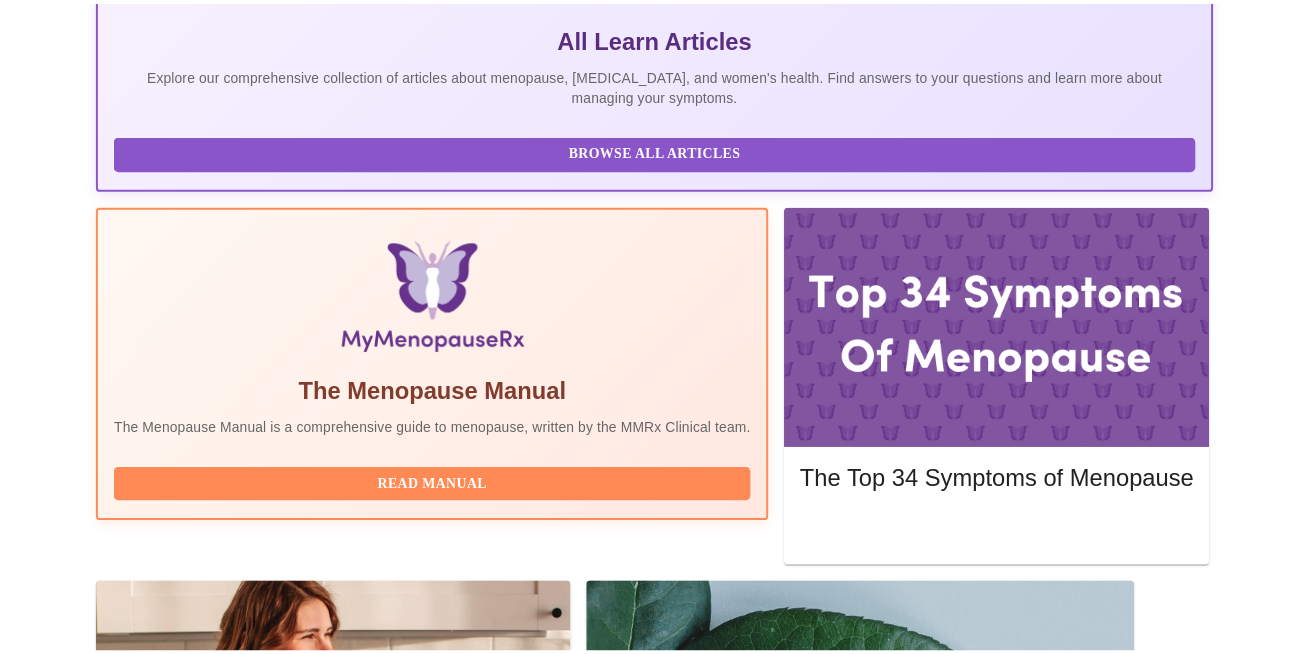 scroll, scrollTop: 26, scrollLeft: 0, axis: vertical 